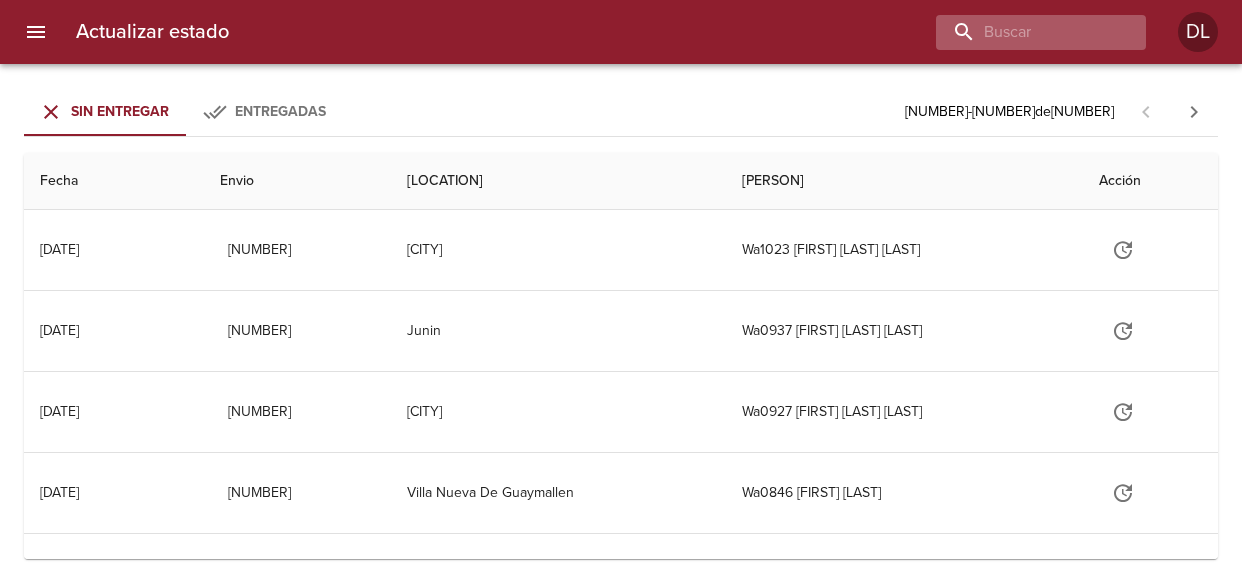 scroll, scrollTop: 0, scrollLeft: 0, axis: both 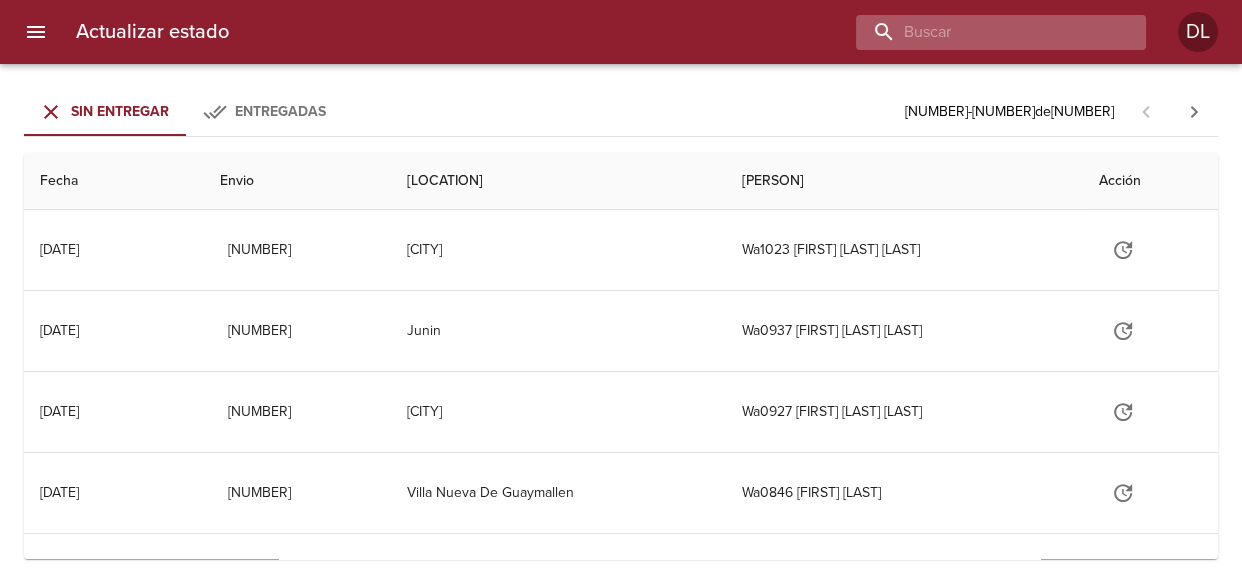 click at bounding box center [984, 32] 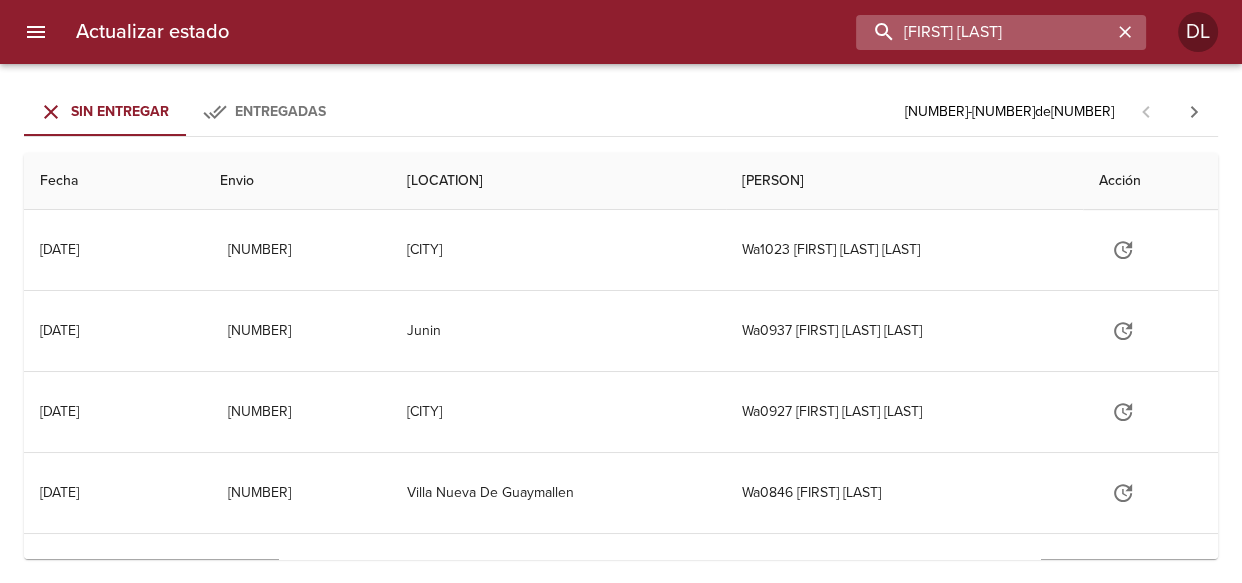 type on "SILVINA LUCERO" 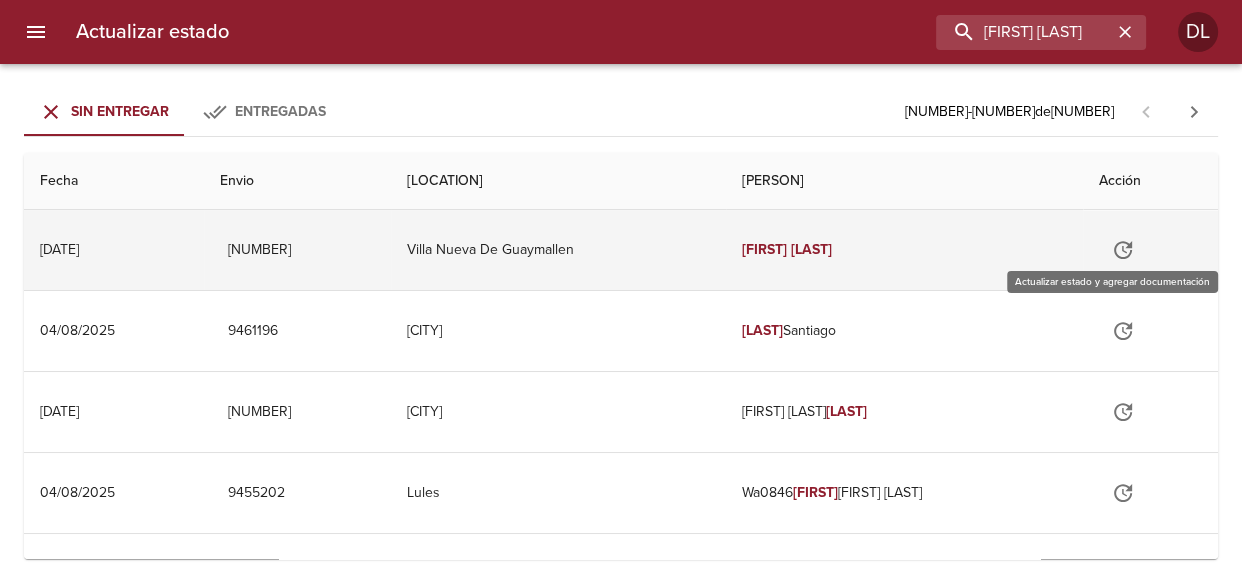 click 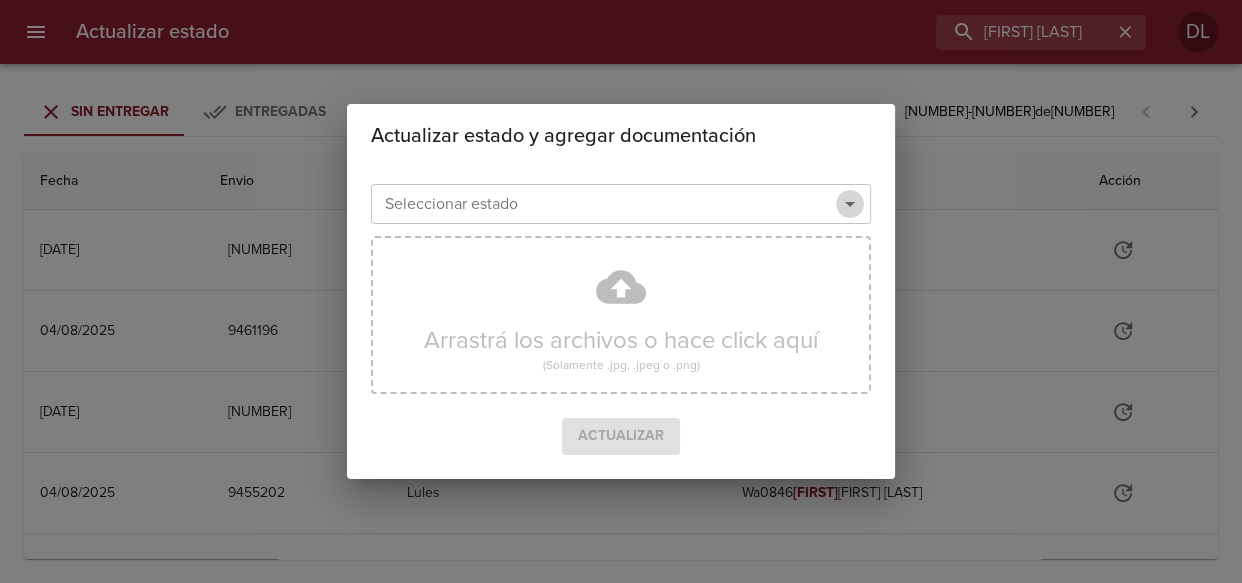 click 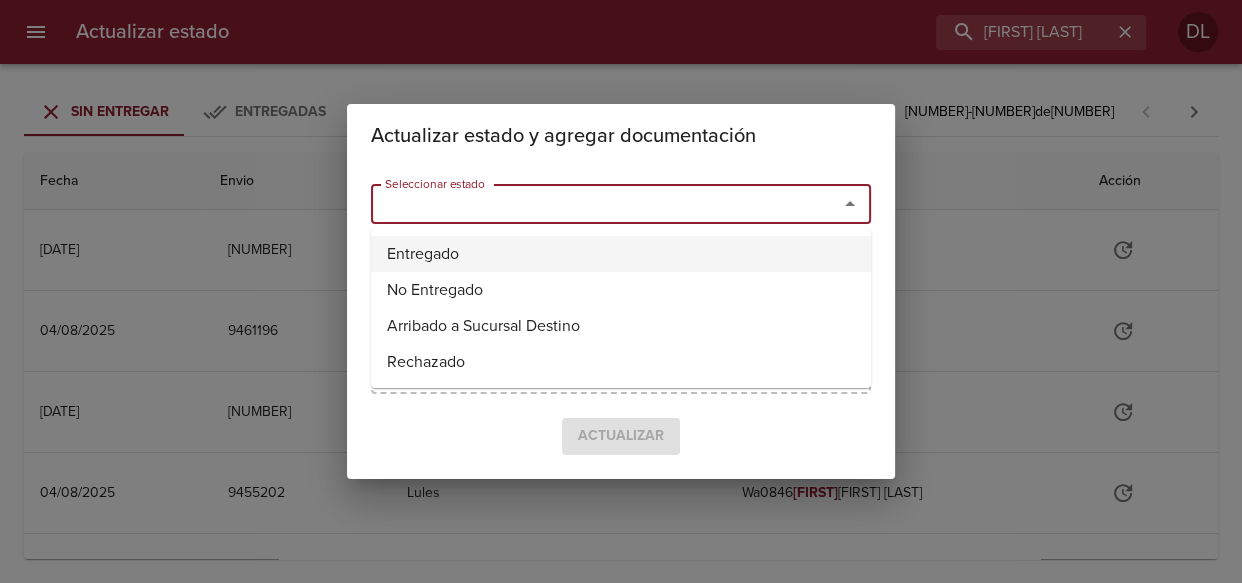 click on "Entregado" at bounding box center (621, 254) 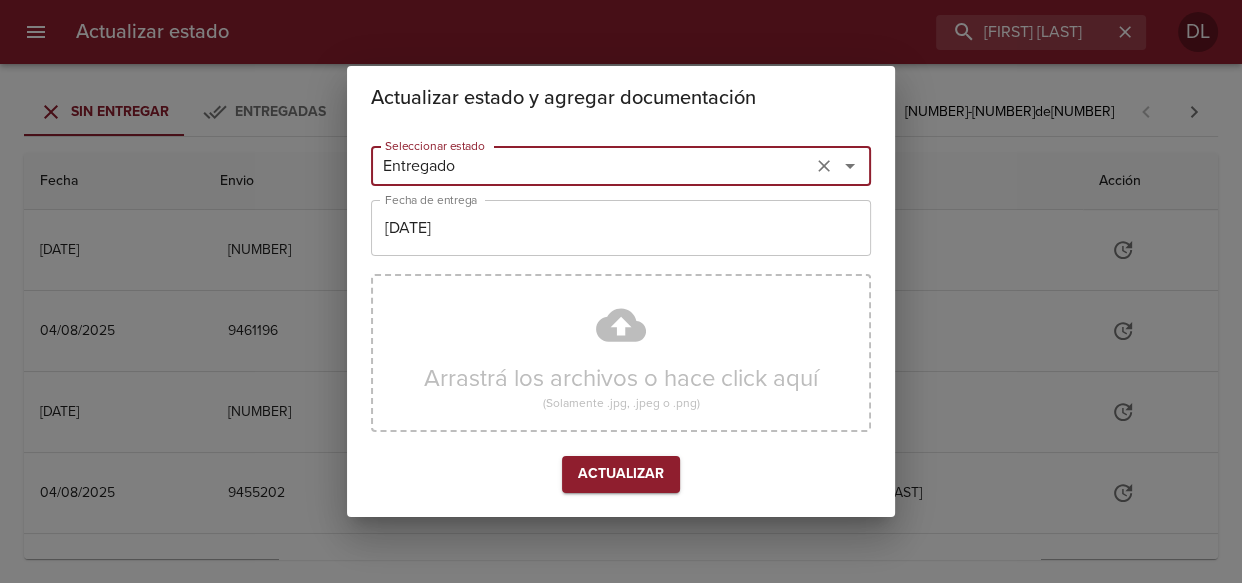 click on "07/08/2025" at bounding box center (621, 228) 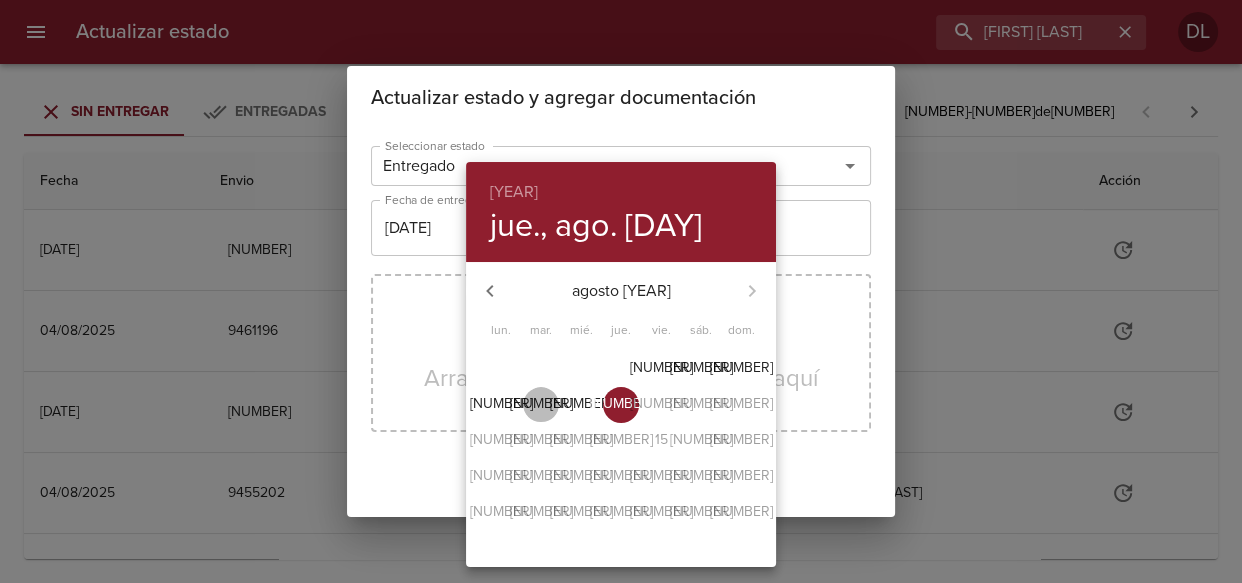 click on "5" at bounding box center [541, 404] 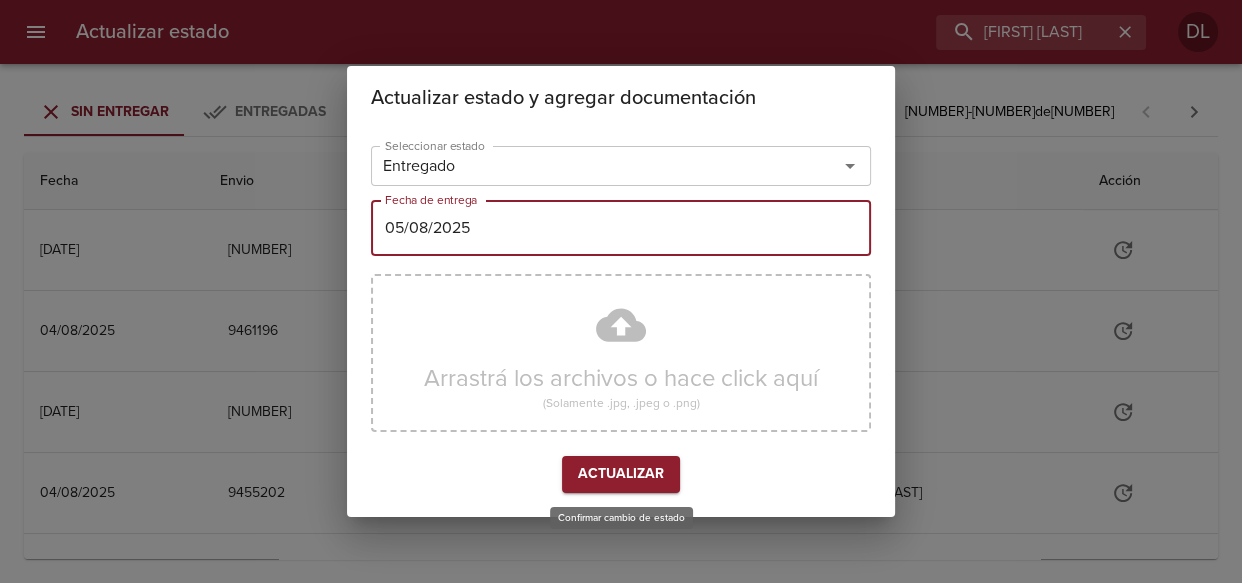 click on "Actualizar" at bounding box center (621, 474) 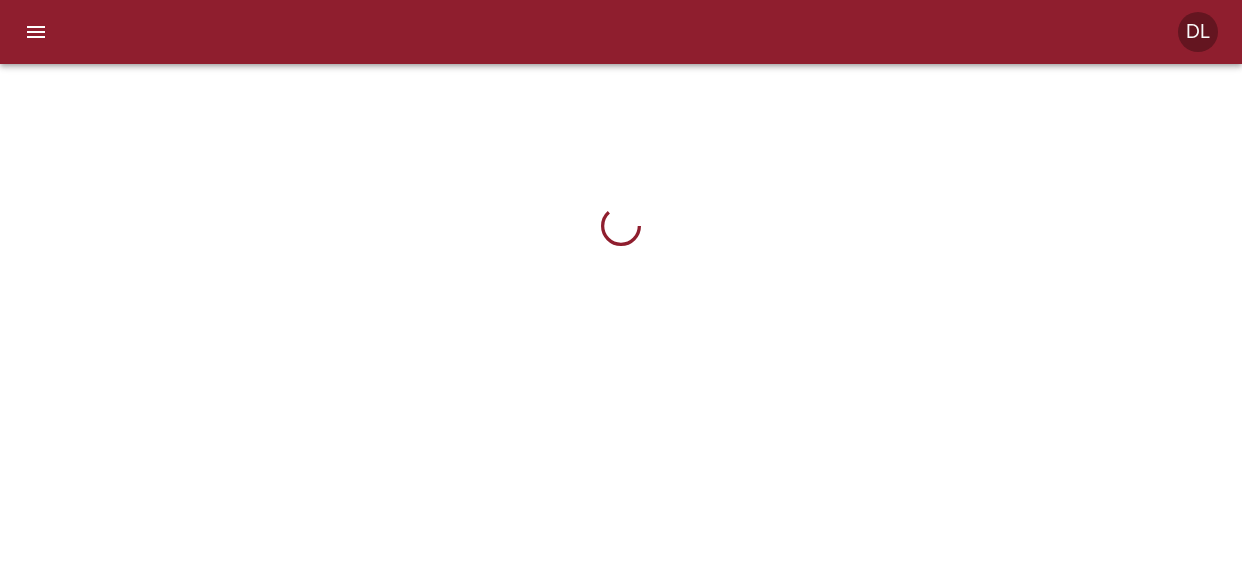 scroll, scrollTop: 0, scrollLeft: 0, axis: both 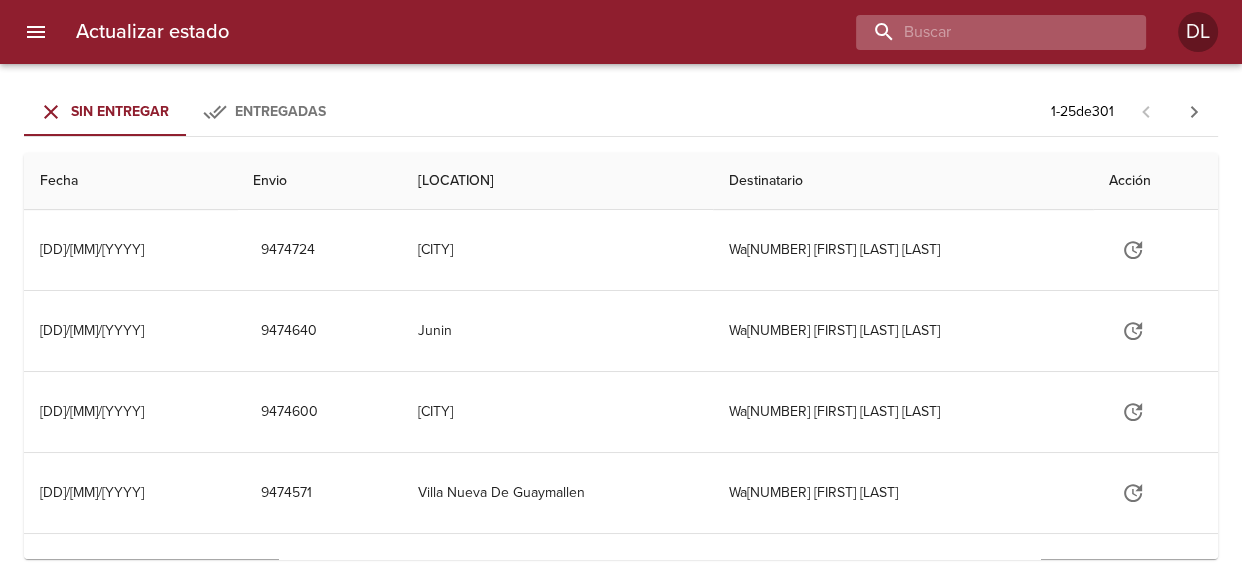 click at bounding box center [984, 32] 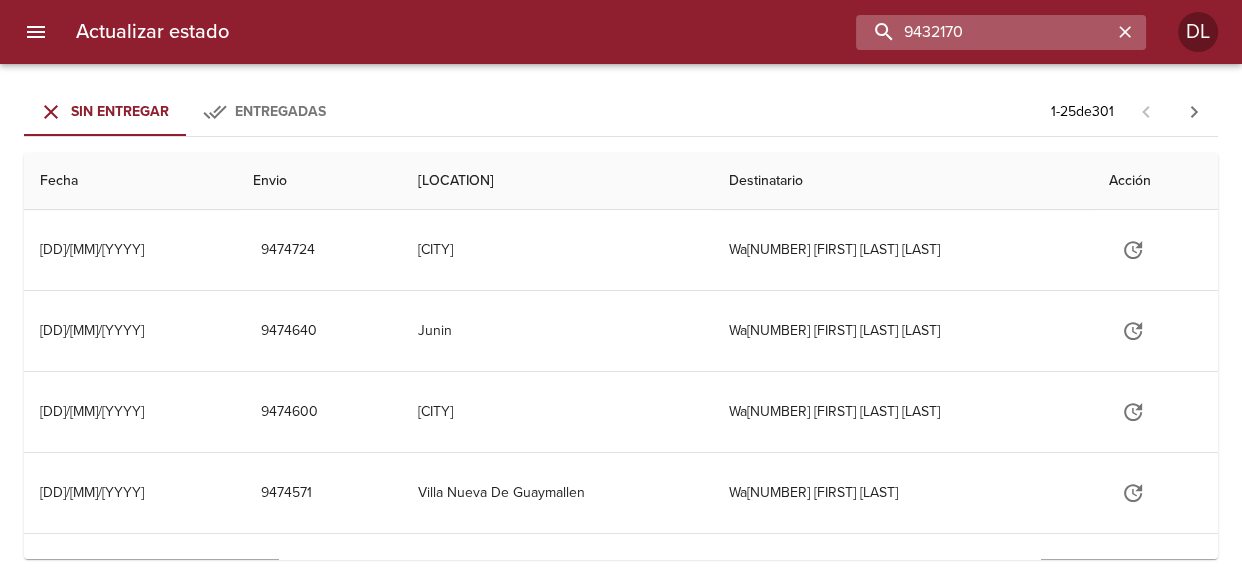 type on "9432170" 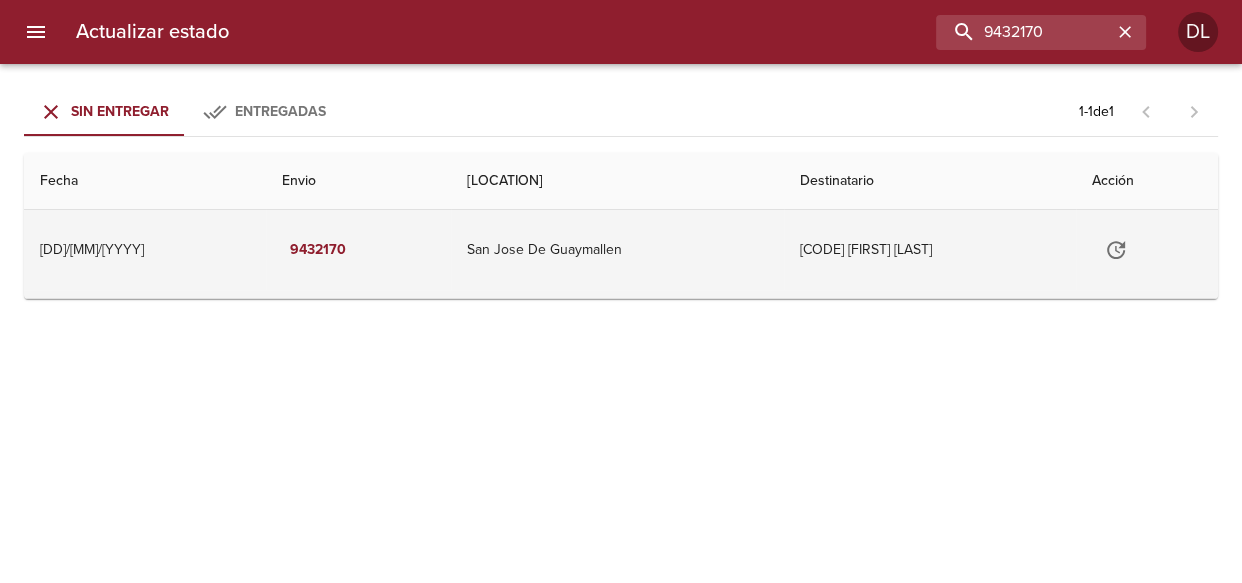click 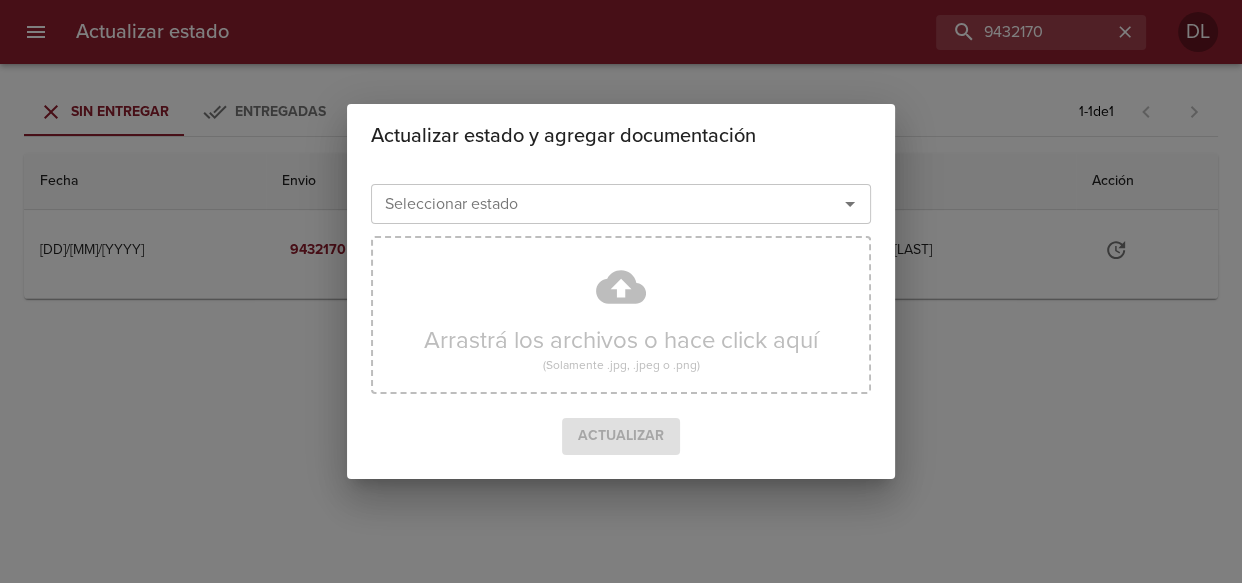 click 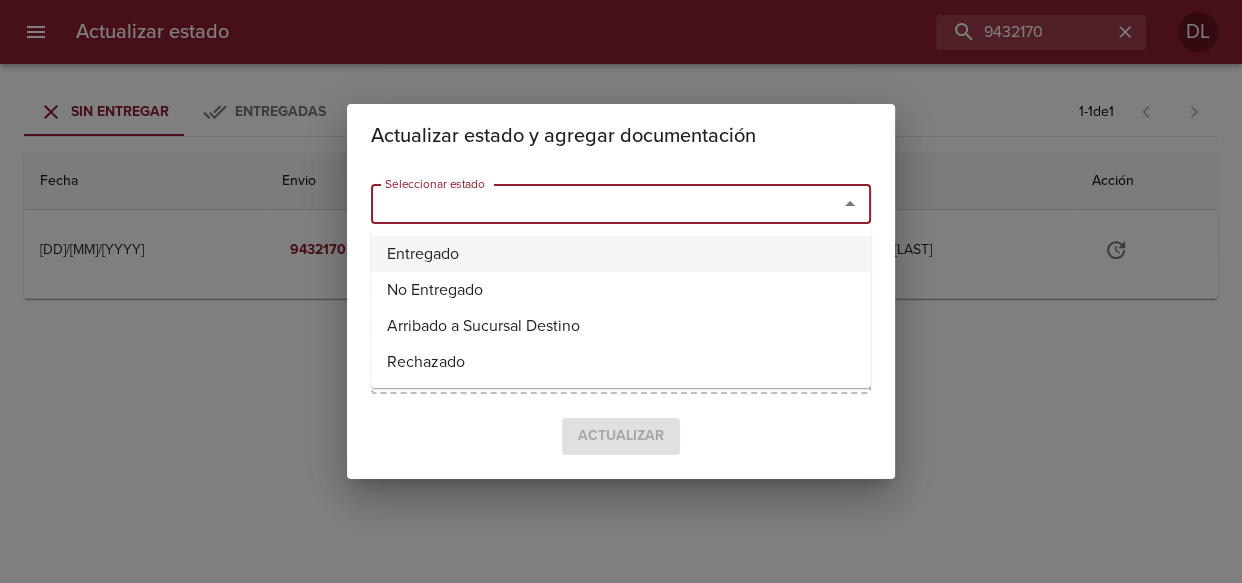 click on "Entregado" at bounding box center [621, 254] 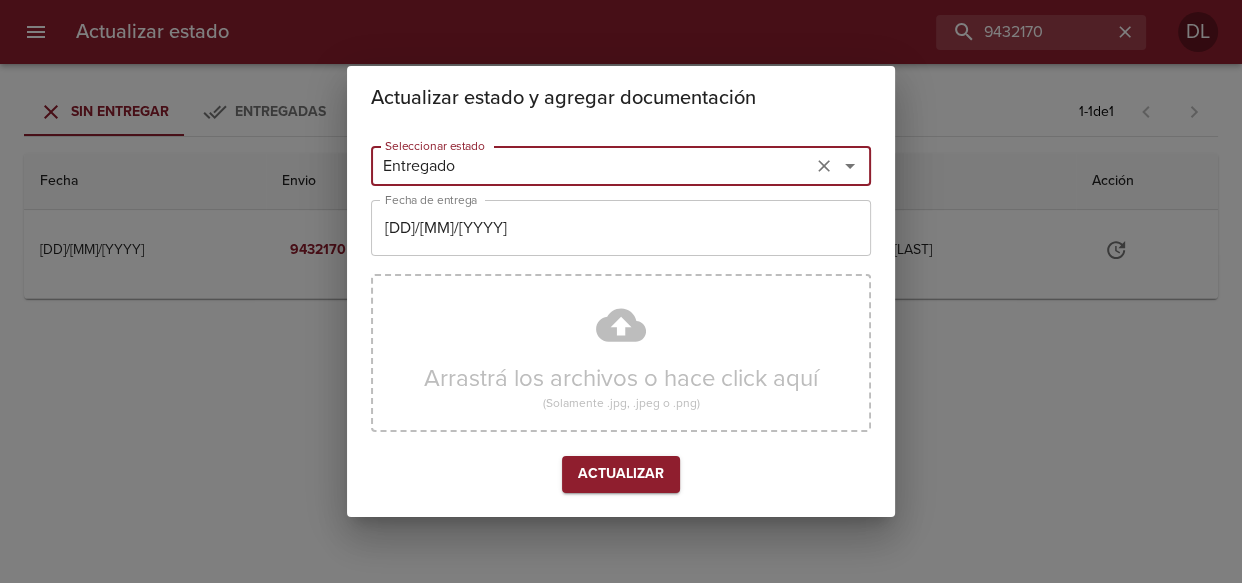 click on "[DD]/[MM]/[YYYY]" at bounding box center (621, 228) 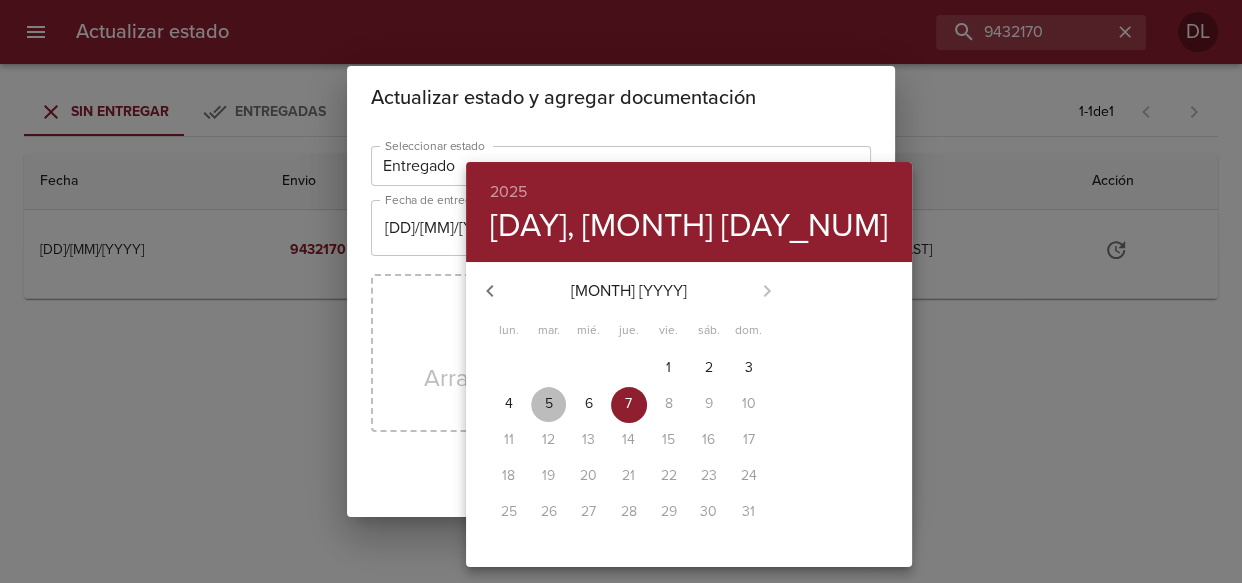 click on "[NUMBER]" at bounding box center (549, 404) 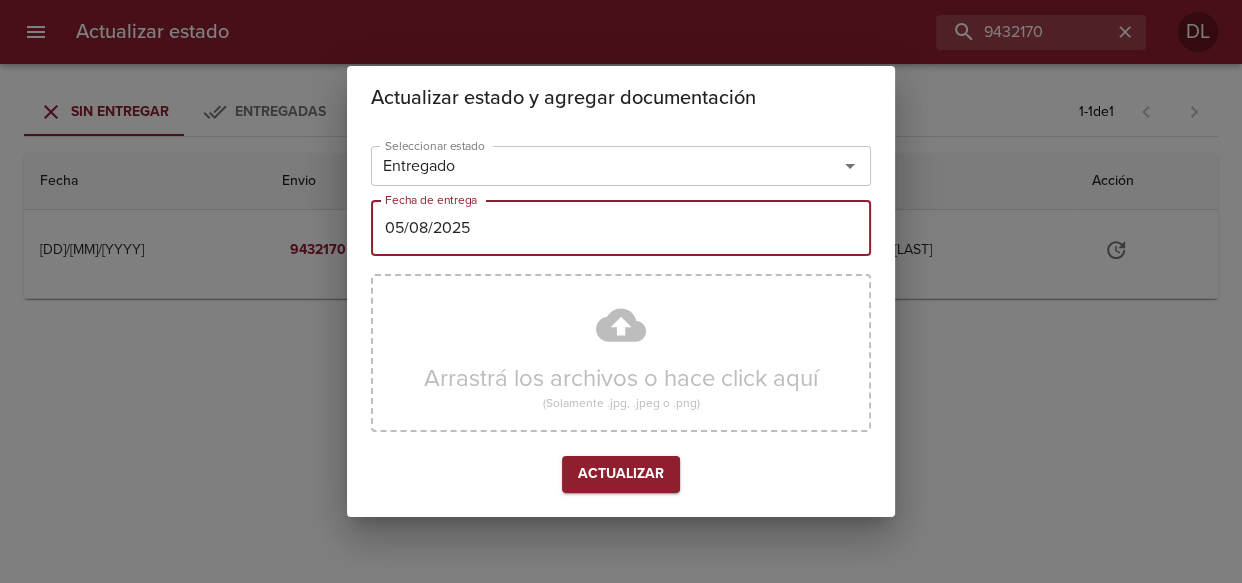 click on "Actualizar" at bounding box center [621, 474] 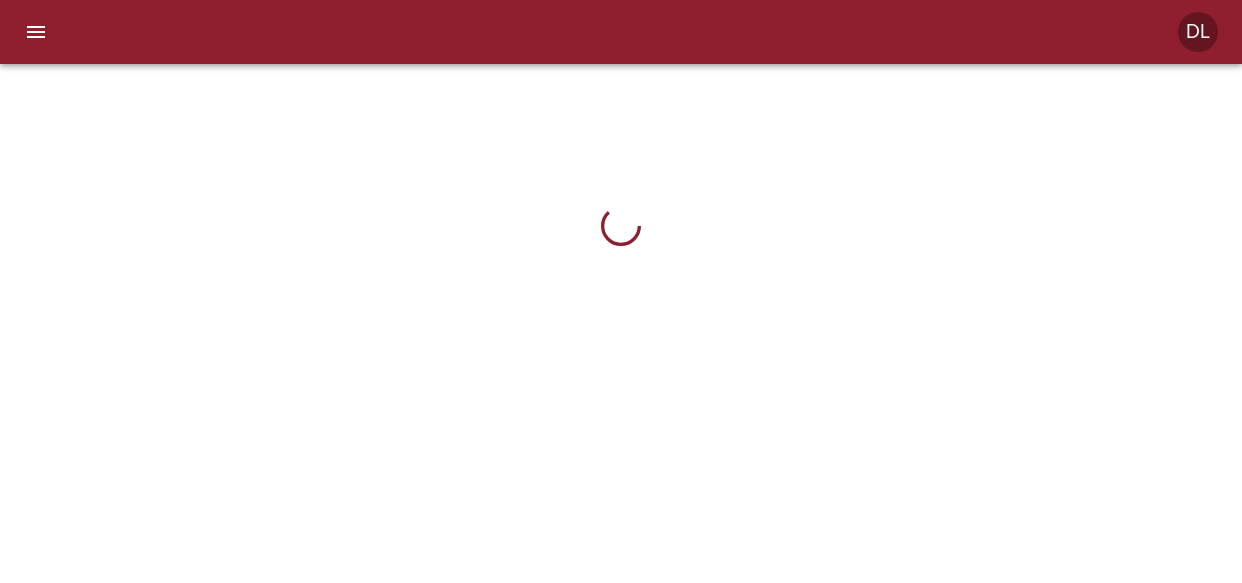 scroll, scrollTop: 0, scrollLeft: 0, axis: both 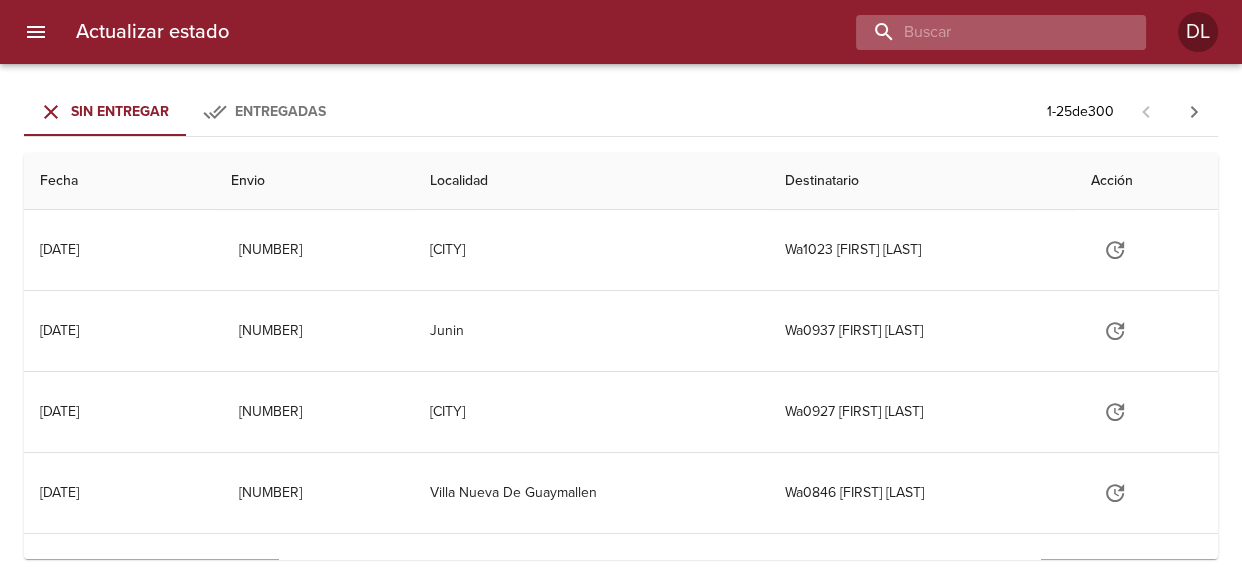 click at bounding box center (984, 32) 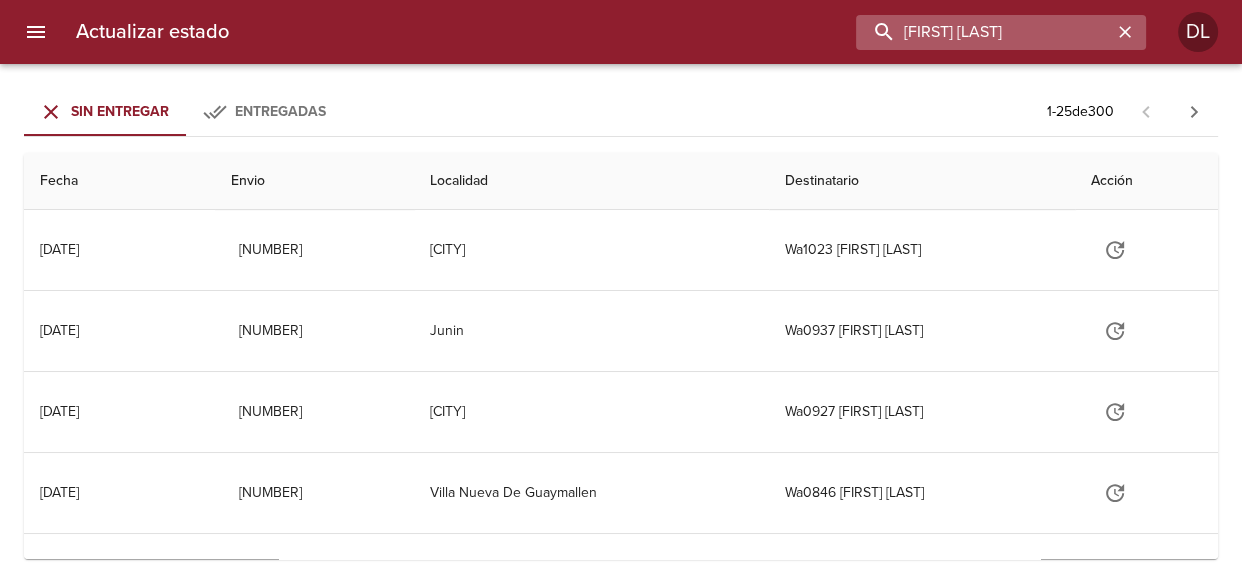 type on "ROBERTO MARIN" 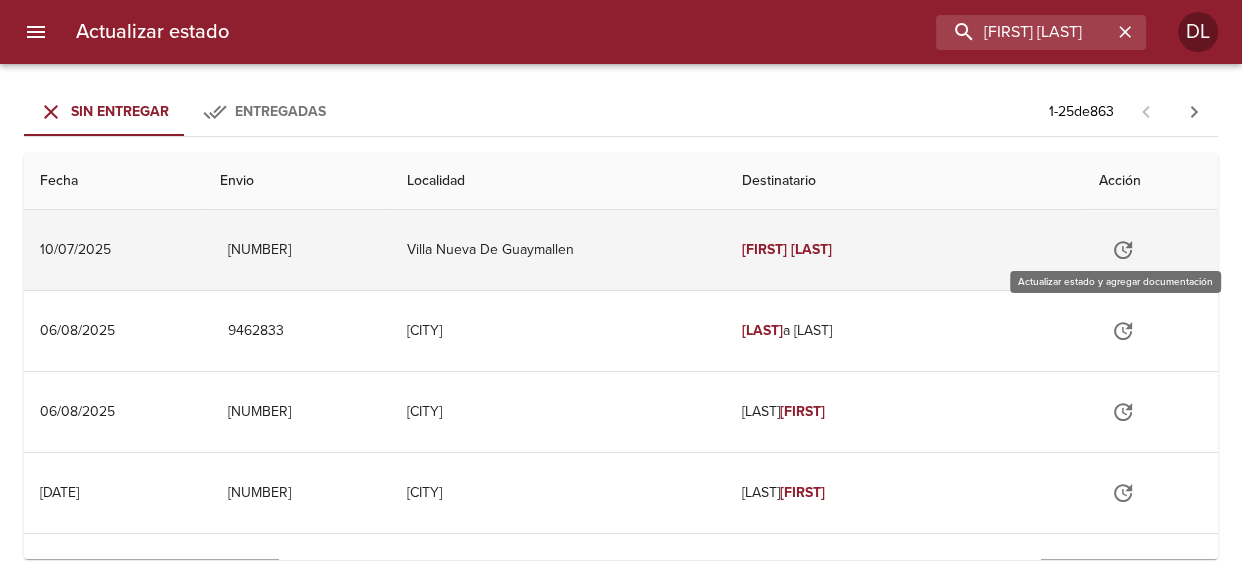 click at bounding box center [1123, 250] 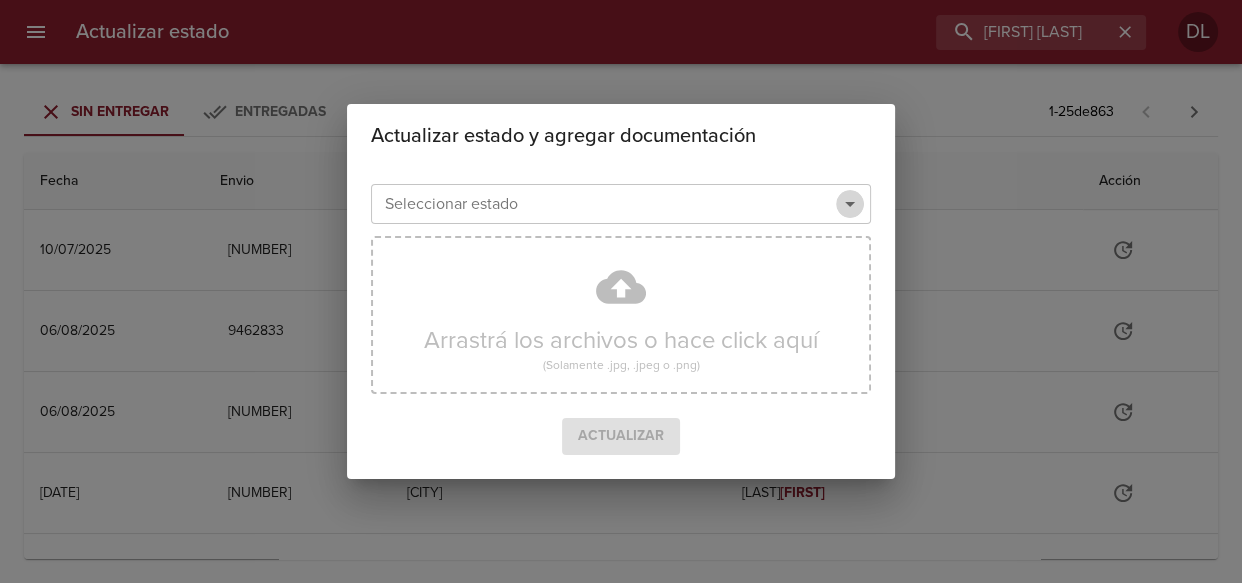 click 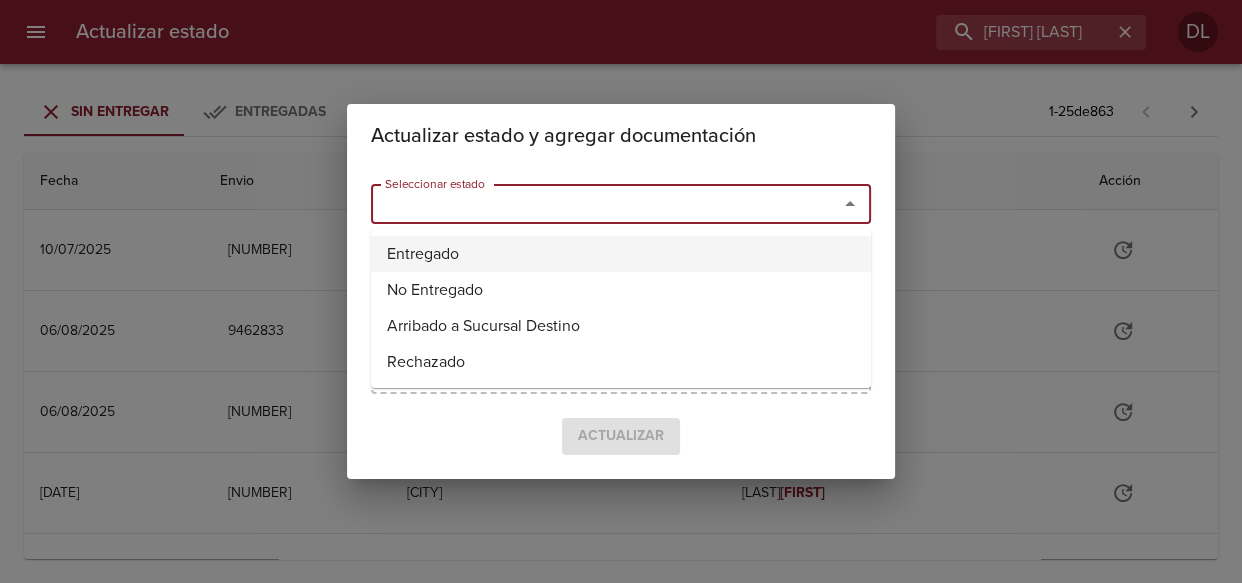 click on "Entregado" at bounding box center [621, 254] 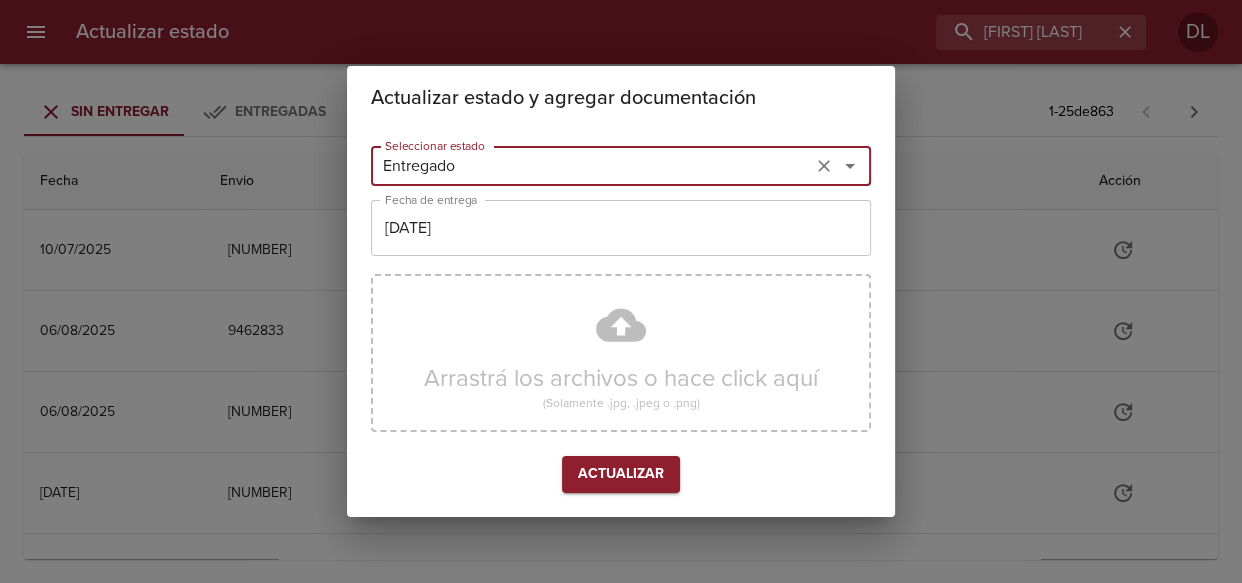 click on "[DD]/[MM]/[YYYY]" at bounding box center (621, 228) 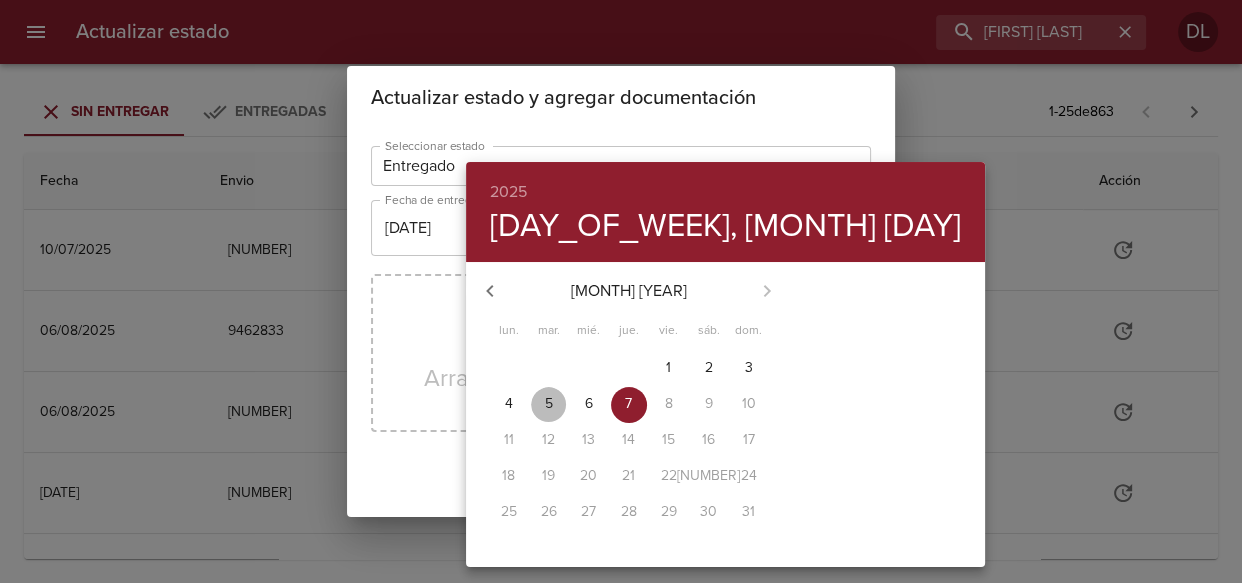 click on "5" at bounding box center [549, 404] 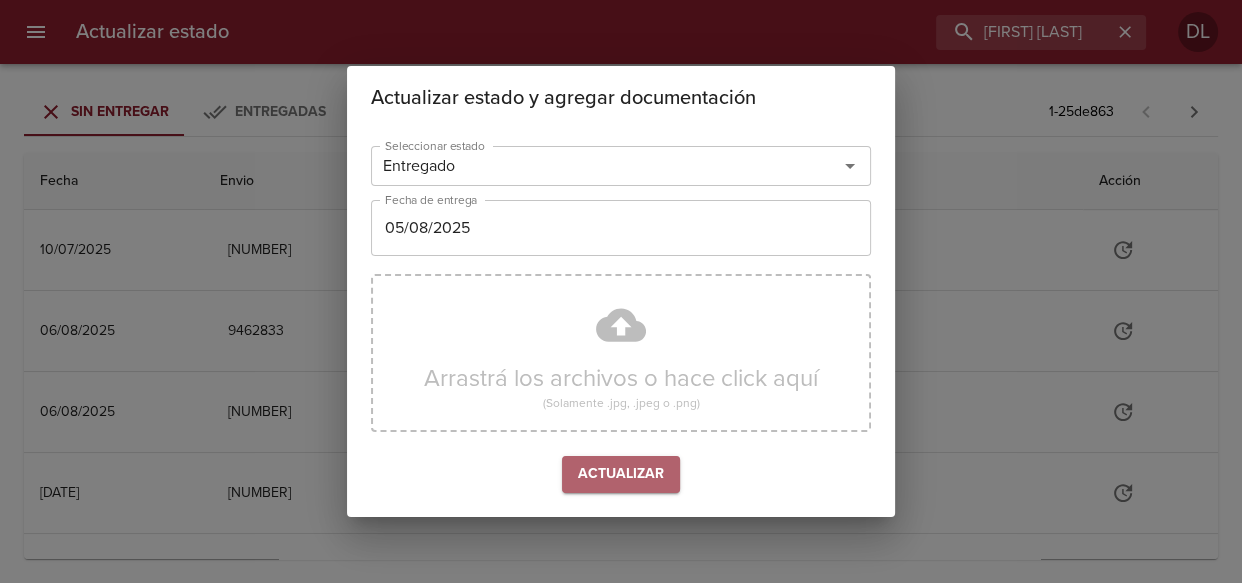 click on "Actualizar" at bounding box center [621, 474] 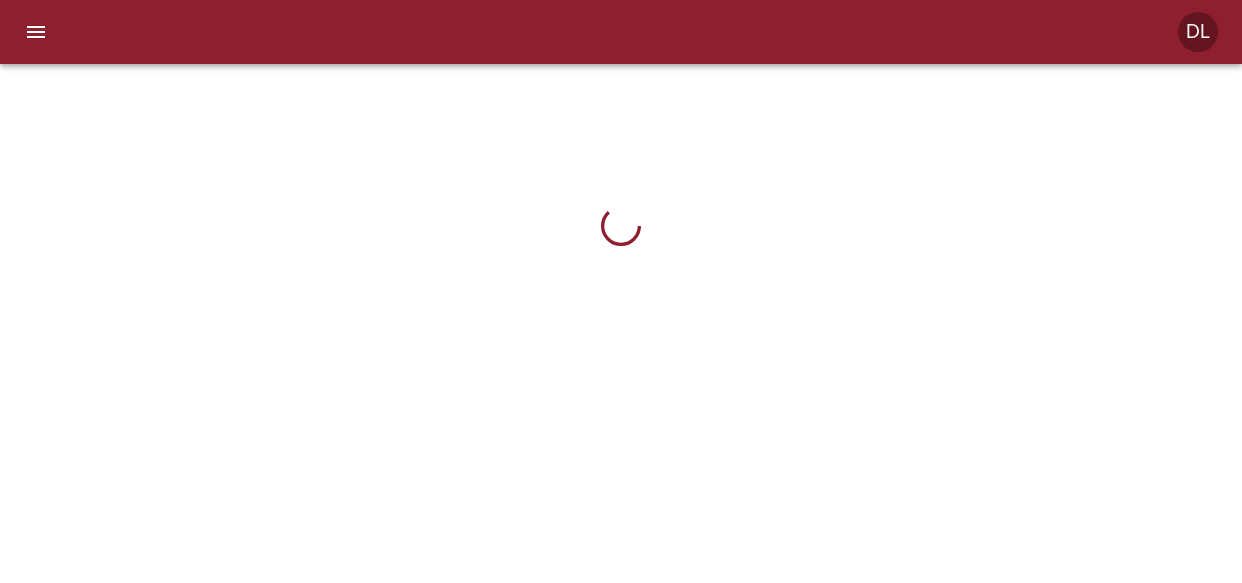 scroll, scrollTop: 0, scrollLeft: 0, axis: both 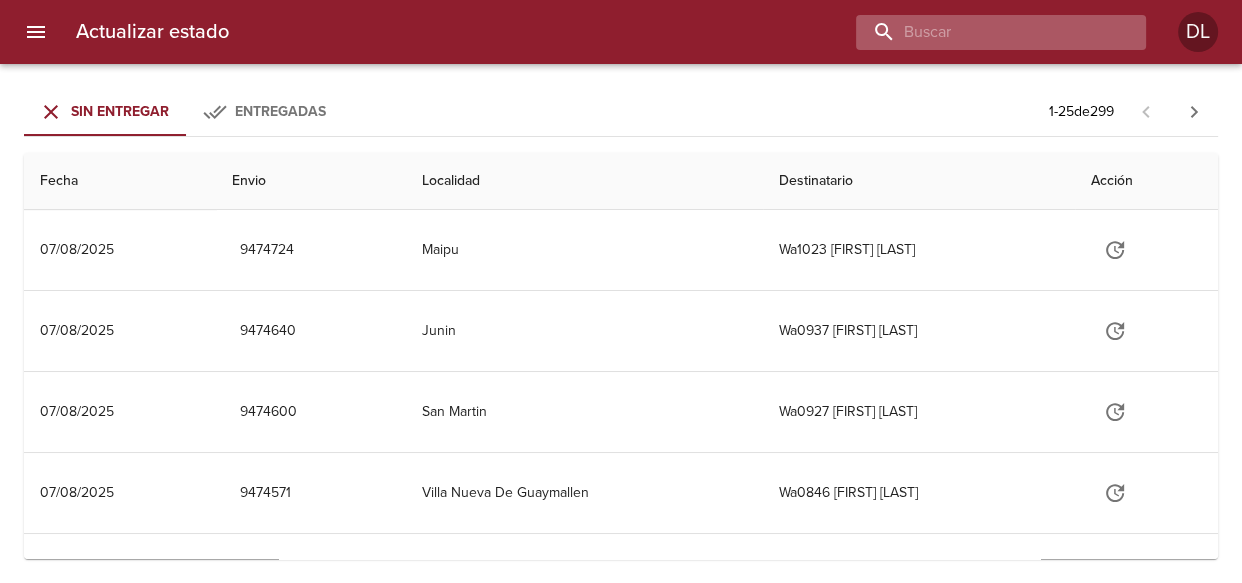 click at bounding box center [984, 32] 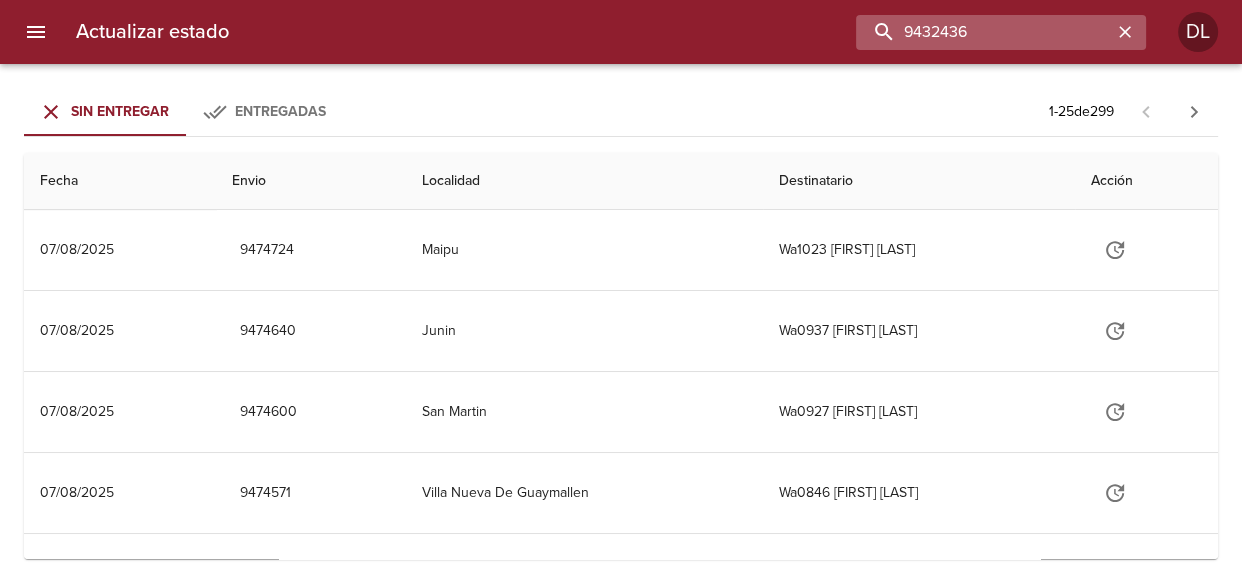type on "9432436" 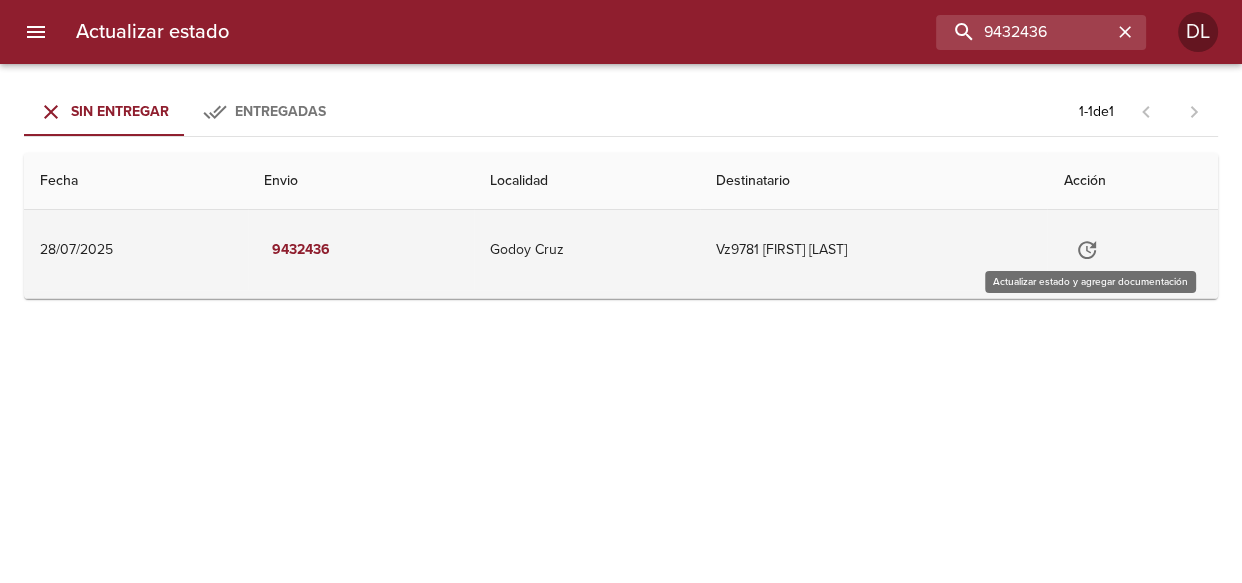 click 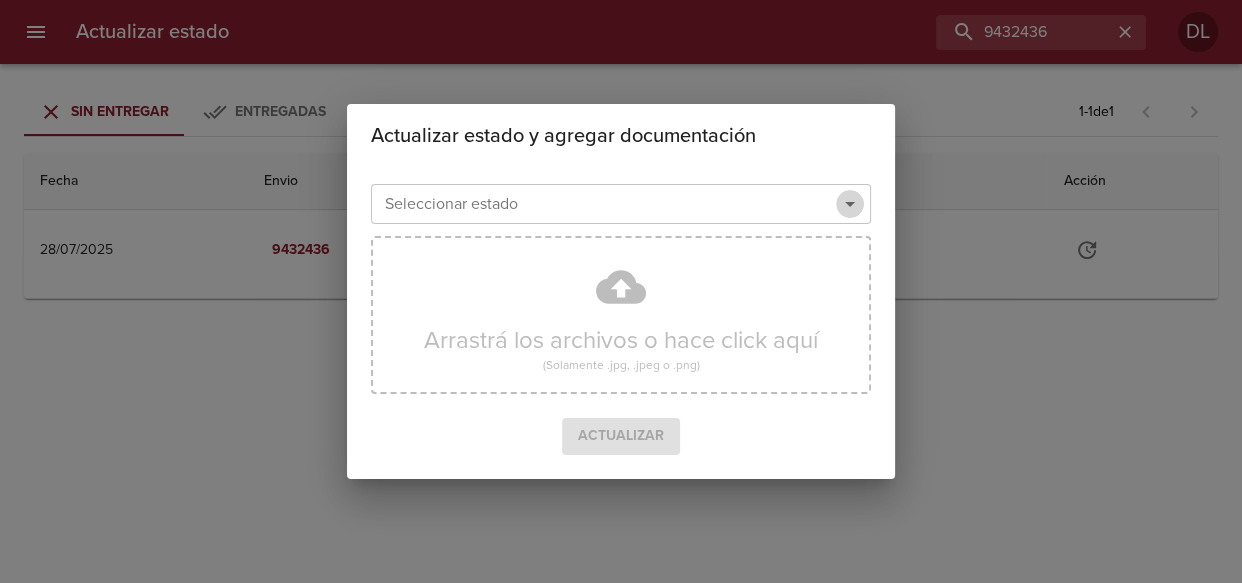 click 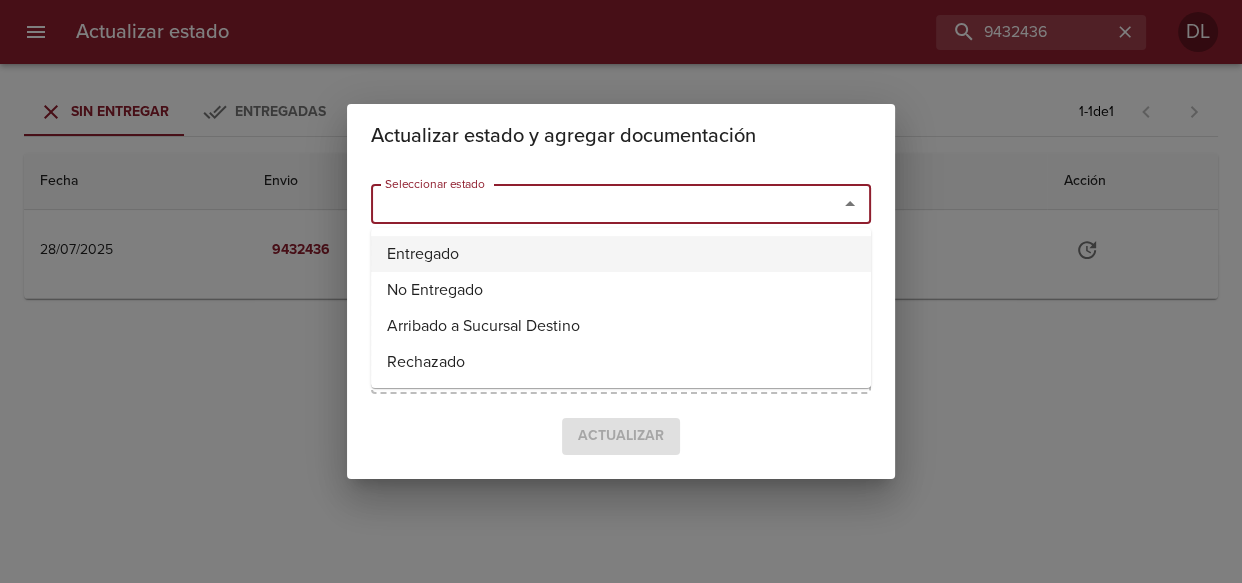 click on "Entregado" at bounding box center [621, 254] 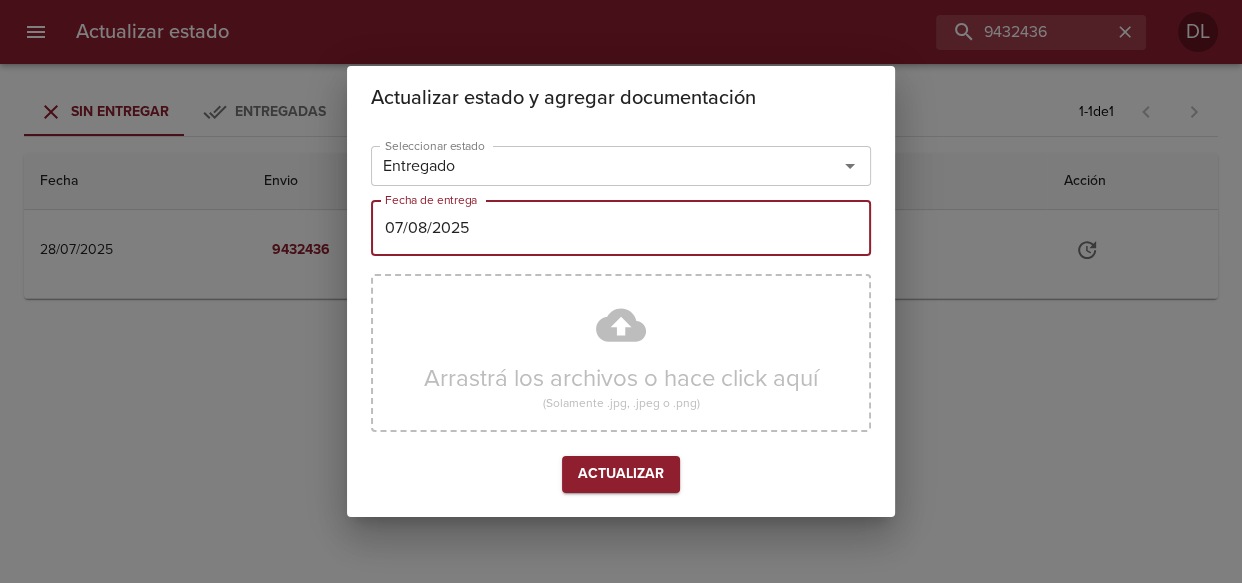 click on "[DD]/[MM]/[YYYY]" at bounding box center [621, 228] 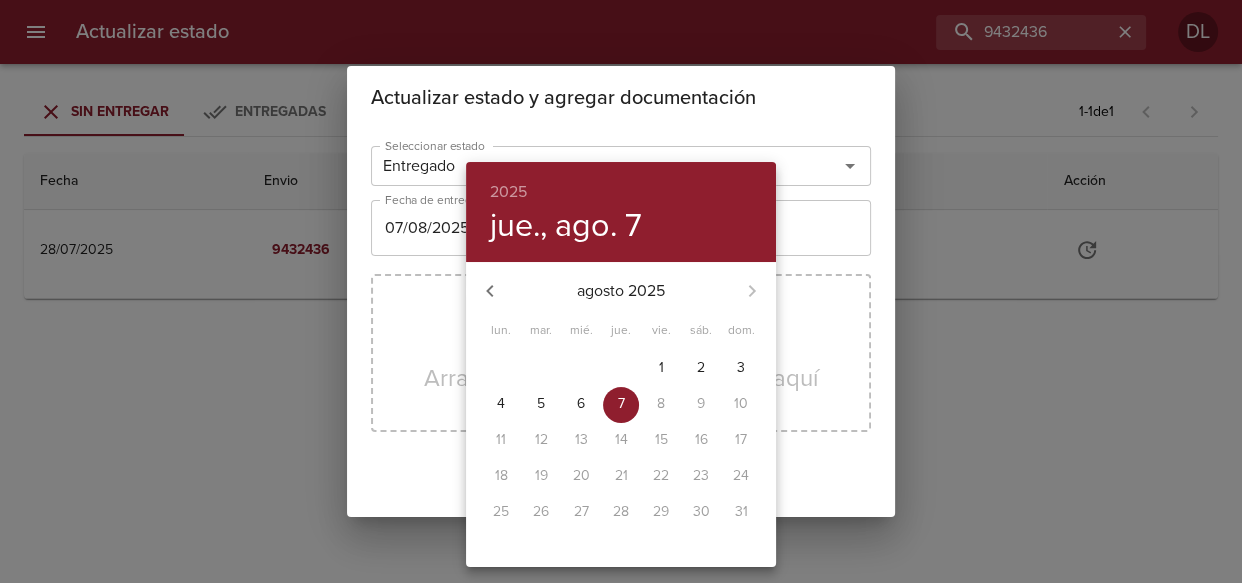 click on "[NUMBER]" at bounding box center (541, 404) 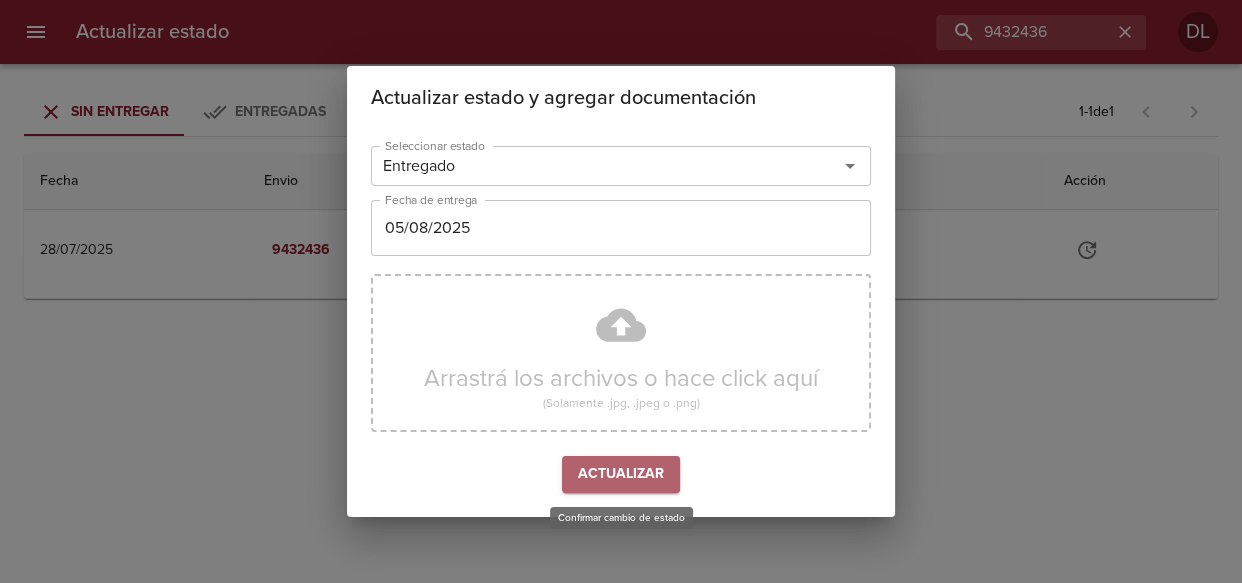 click on "Actualizar" at bounding box center (621, 474) 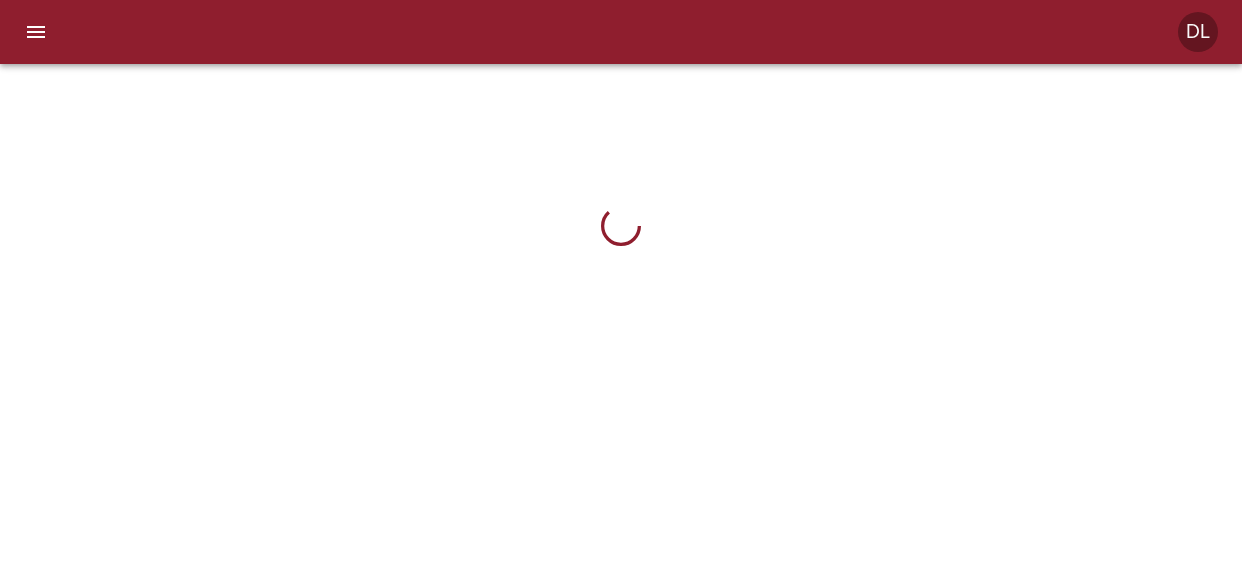 scroll, scrollTop: 0, scrollLeft: 0, axis: both 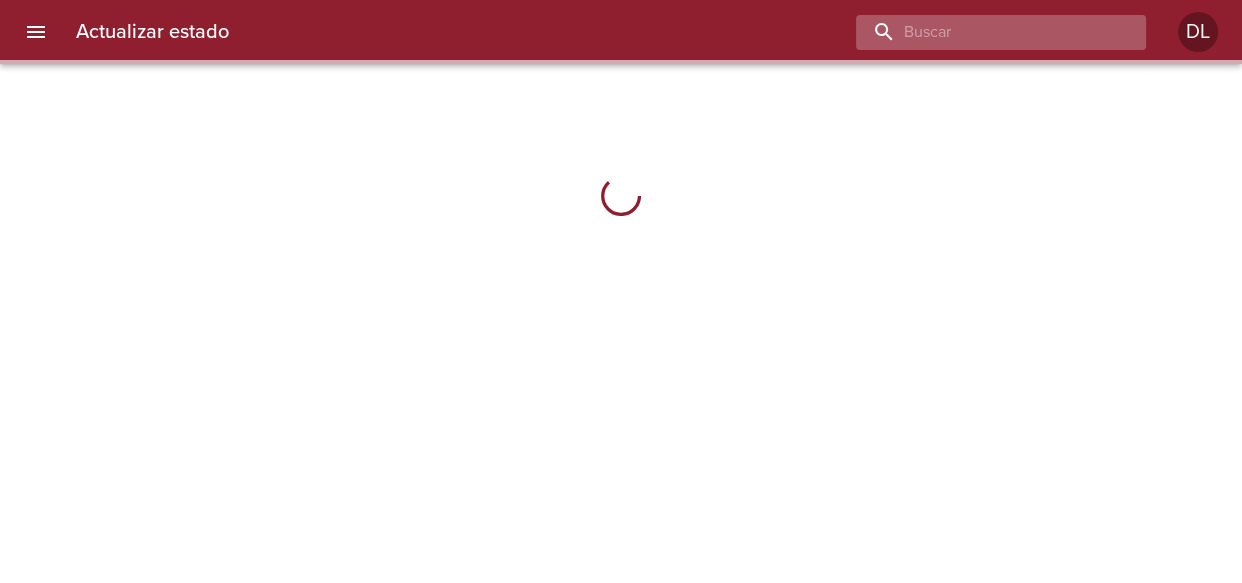 click at bounding box center [984, 32] 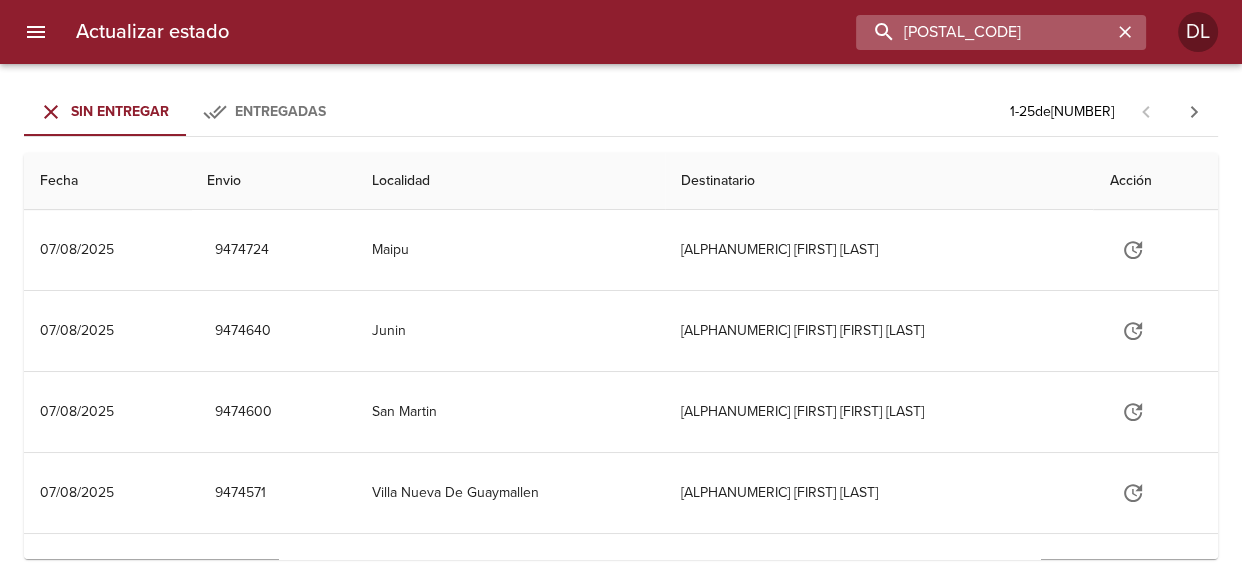 type on "[POSTAL_CODE]" 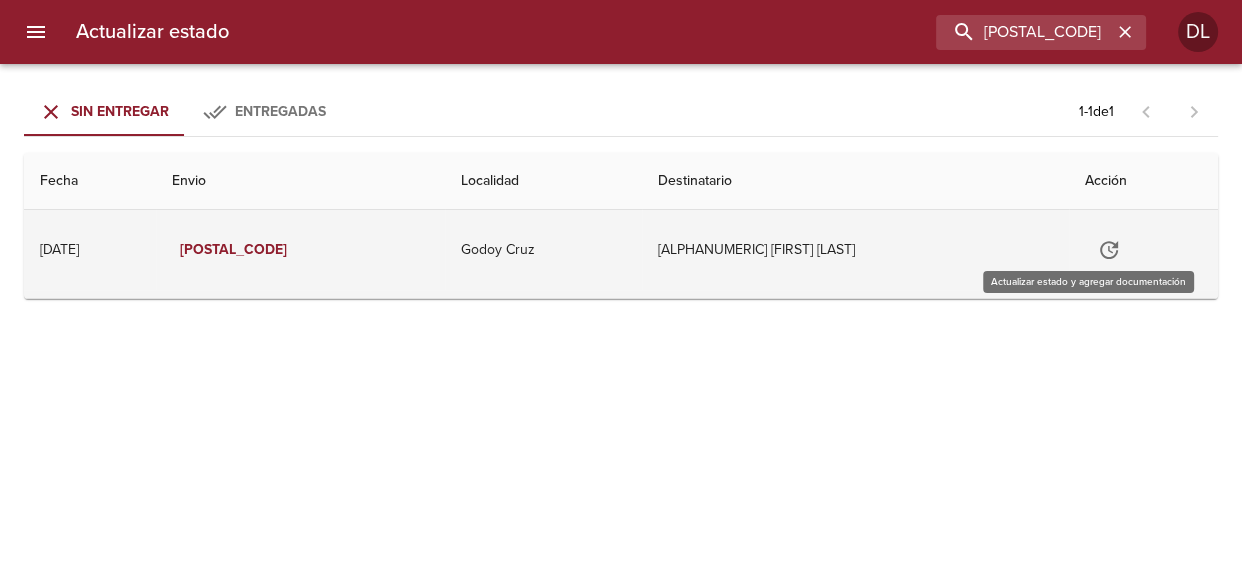 click 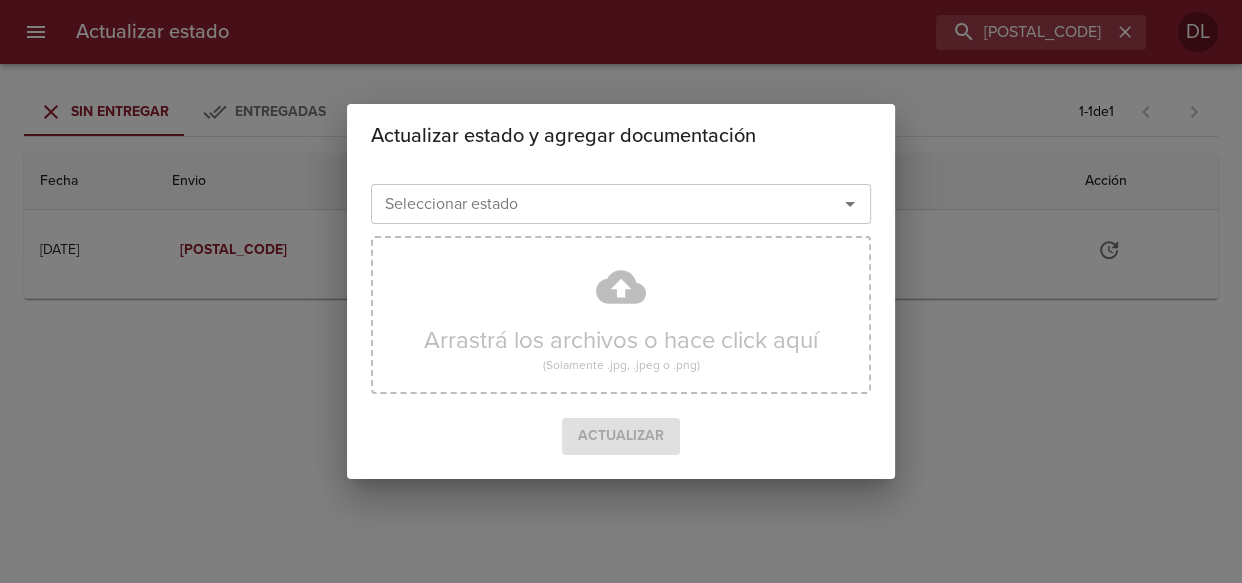 click 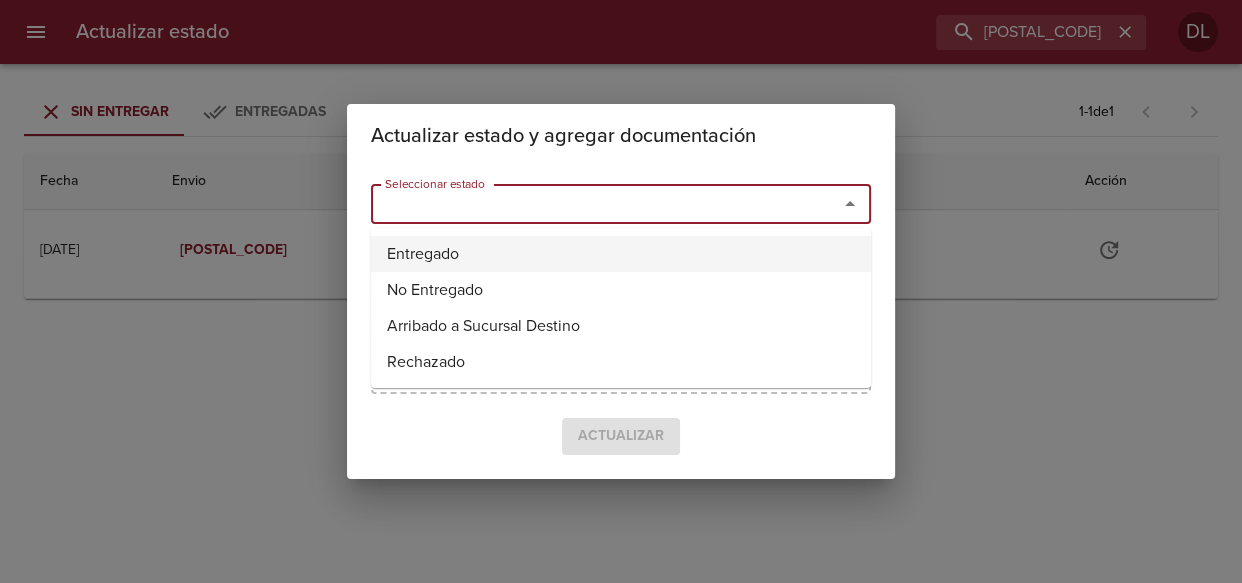 click on "Entregado" at bounding box center [621, 254] 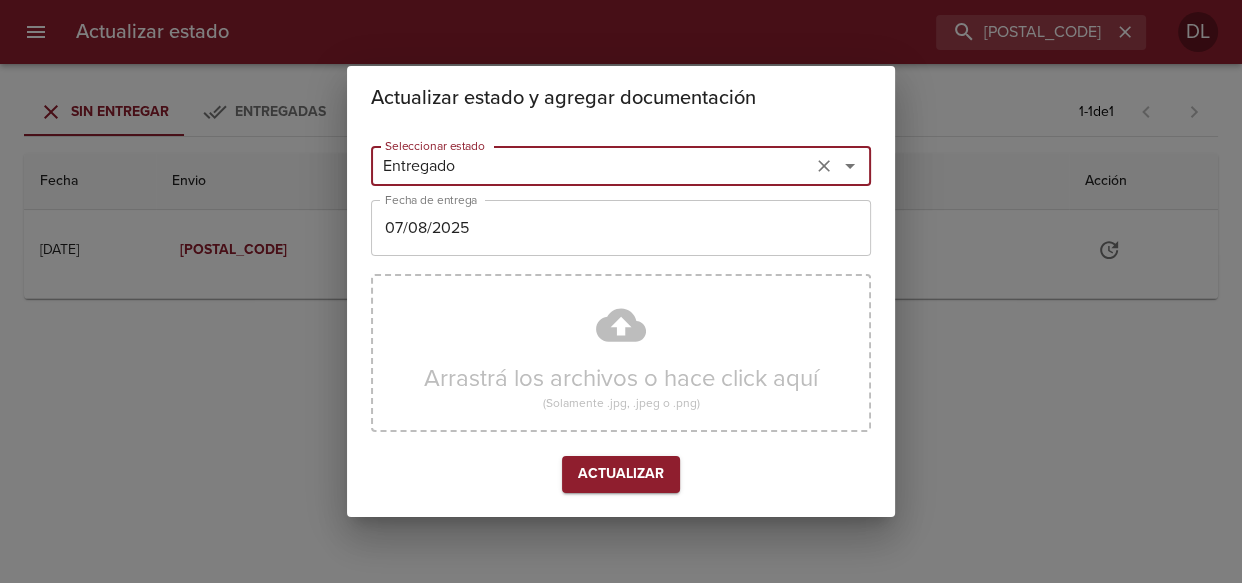 click on "07/08/2025" at bounding box center [621, 228] 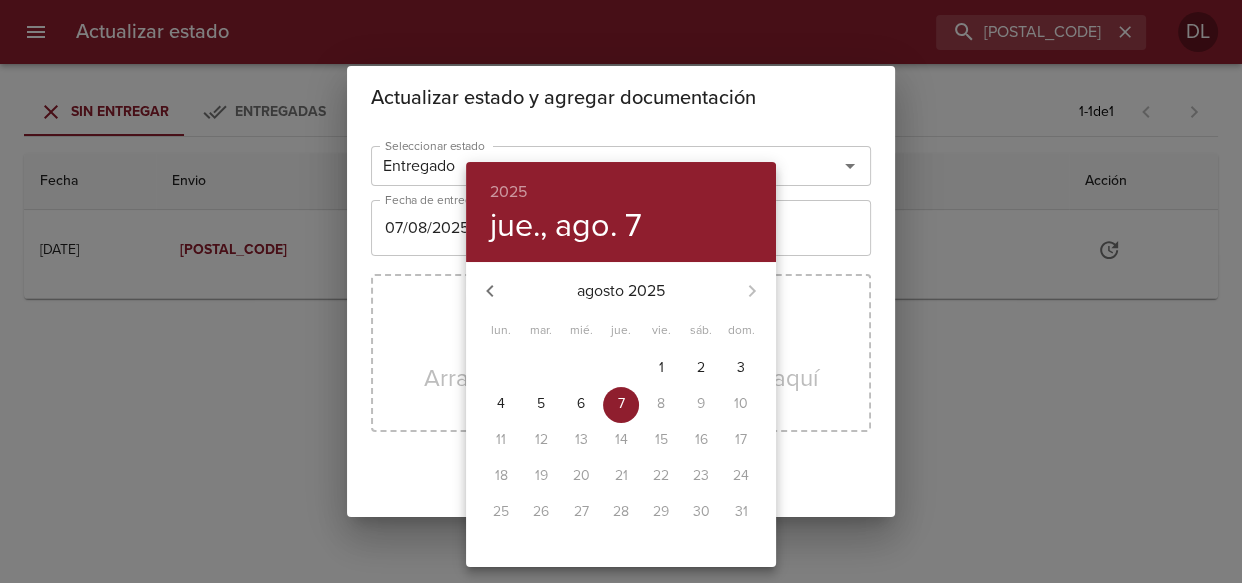 click on "5" at bounding box center (541, 404) 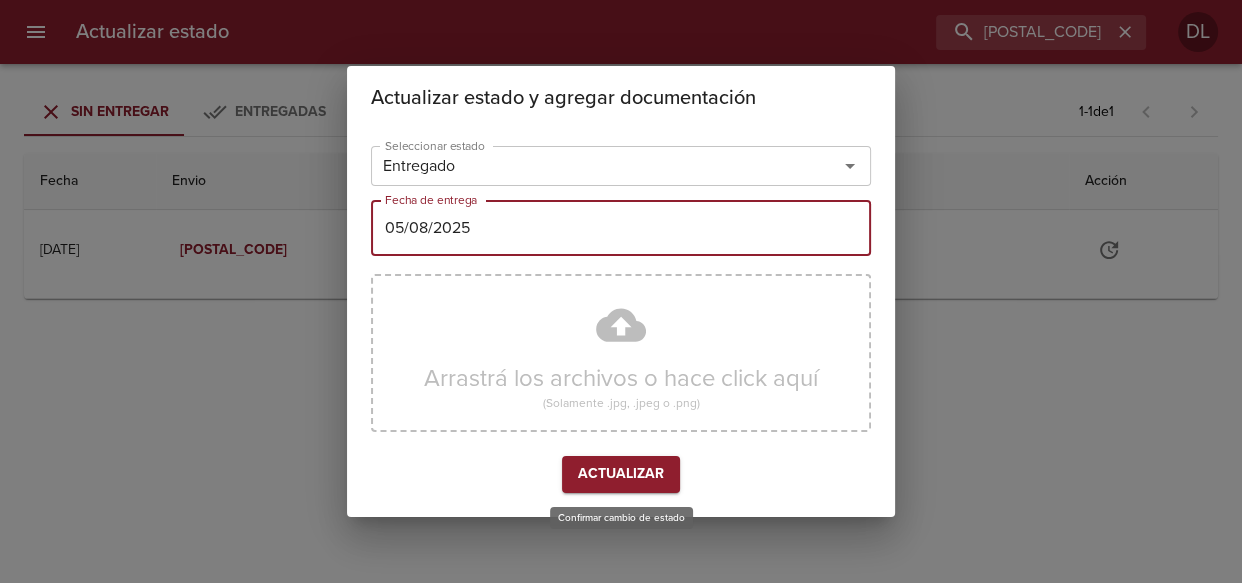 click on "Actualizar" at bounding box center (621, 474) 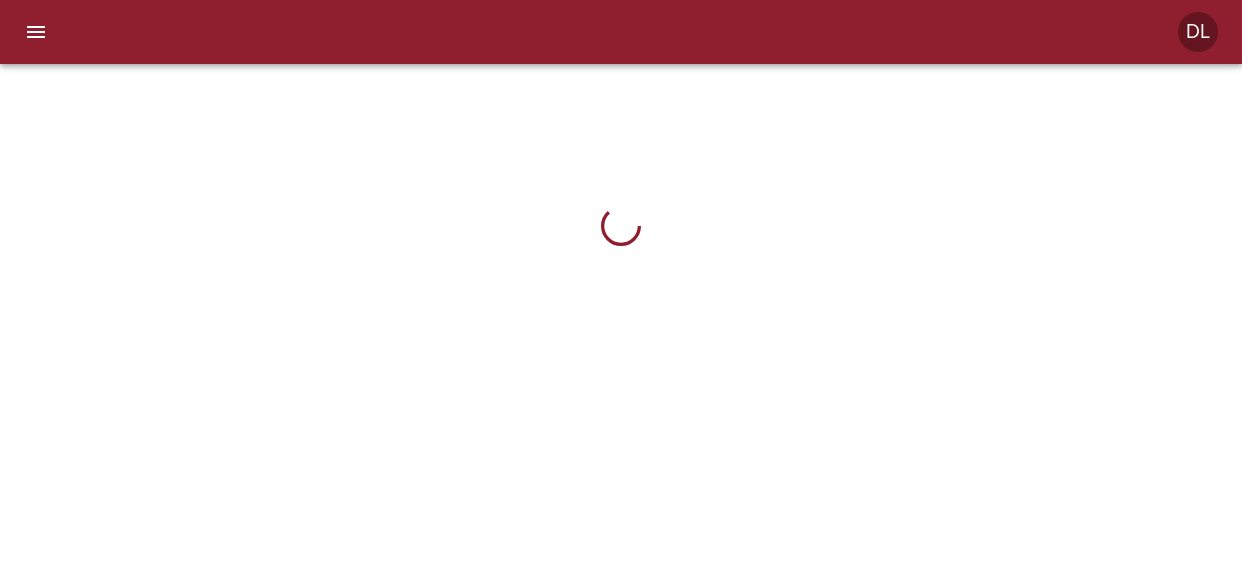 scroll, scrollTop: 0, scrollLeft: 0, axis: both 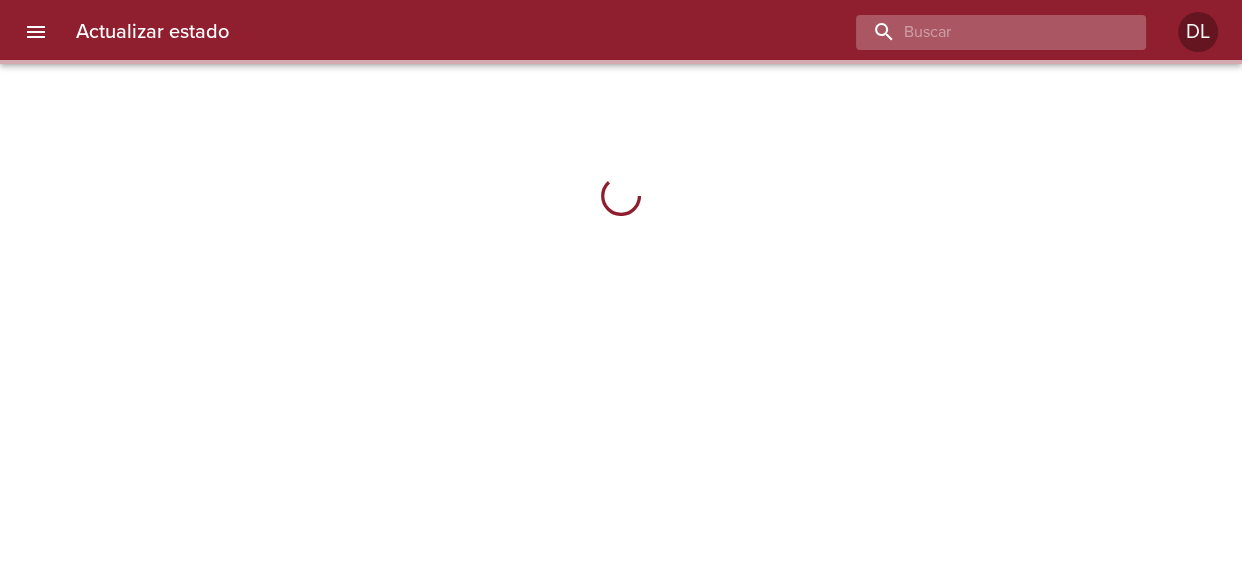 click at bounding box center (984, 32) 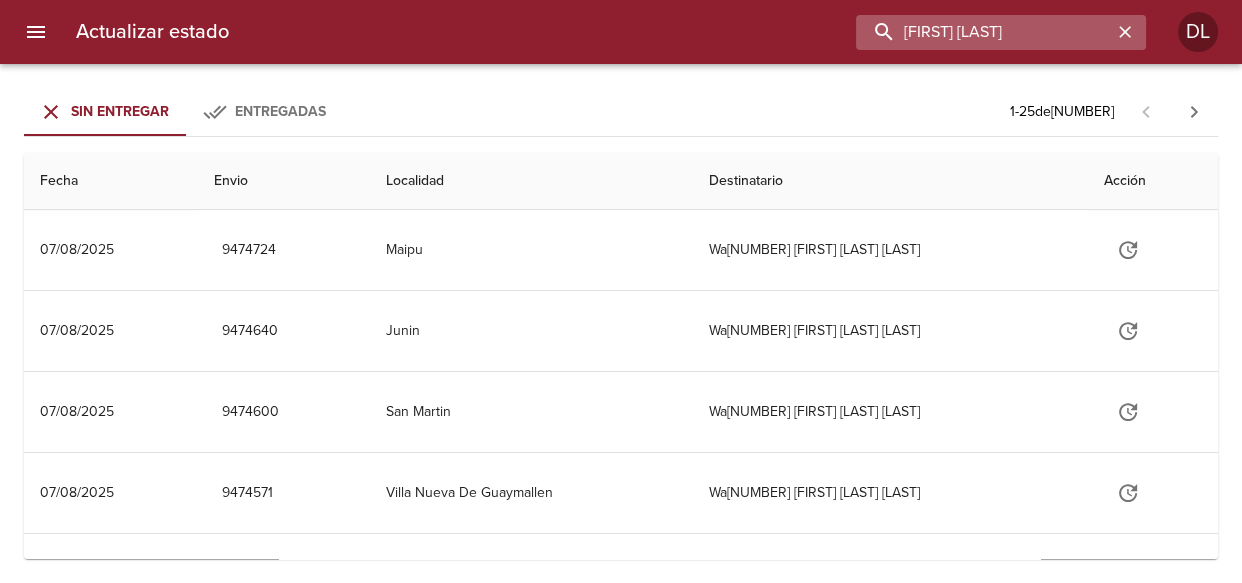 type on "[FIRST] [LAST]" 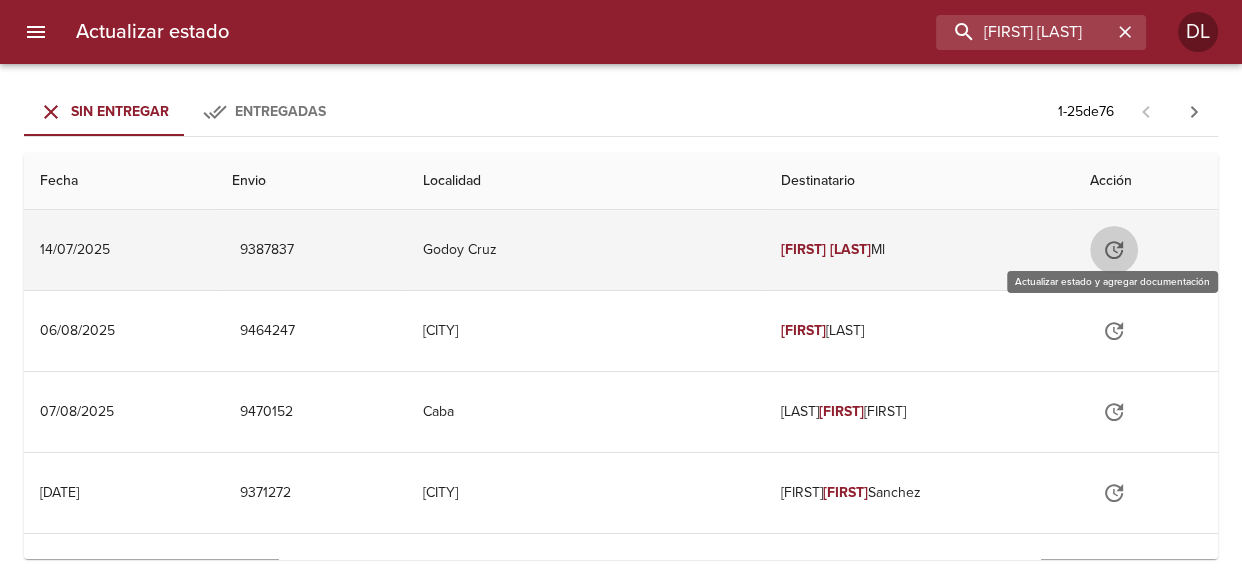 click 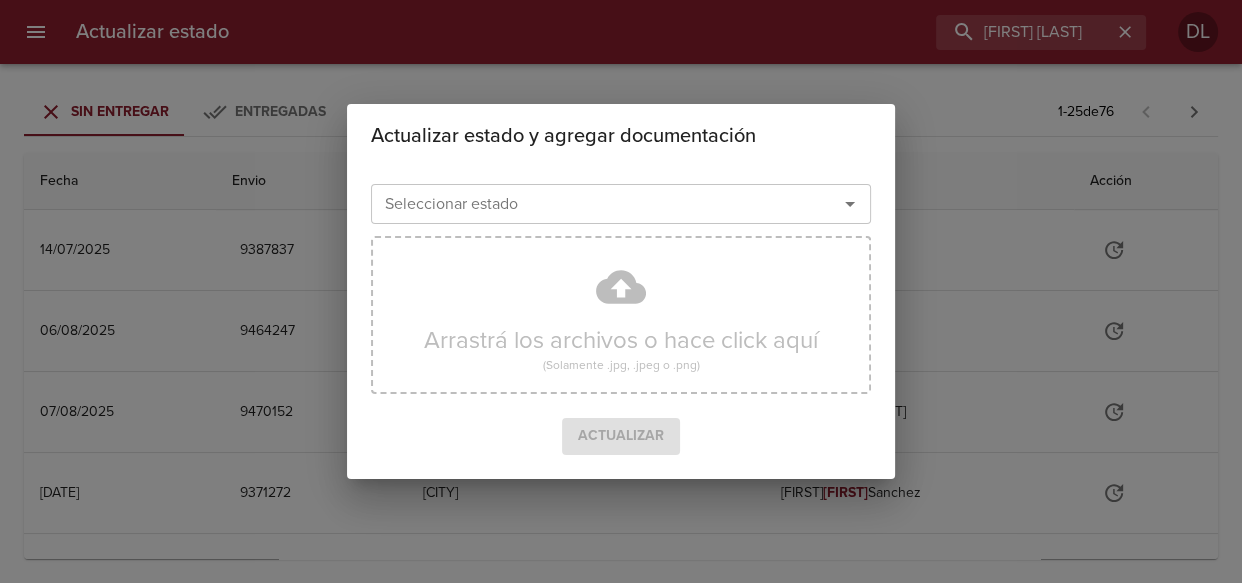 click 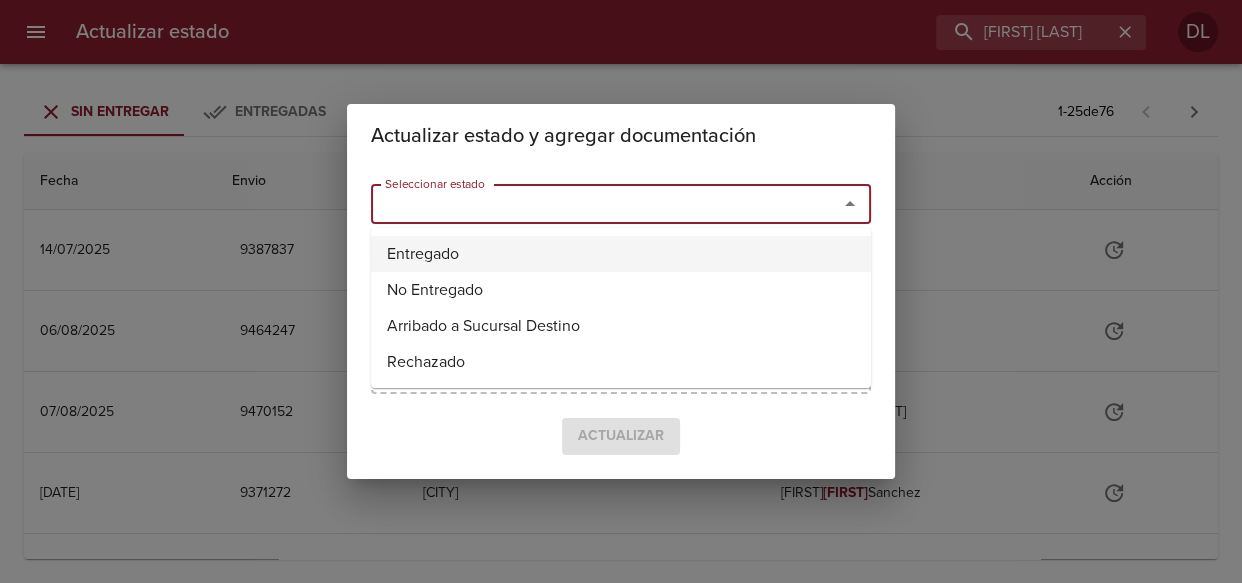 click on "Entregado" at bounding box center (621, 254) 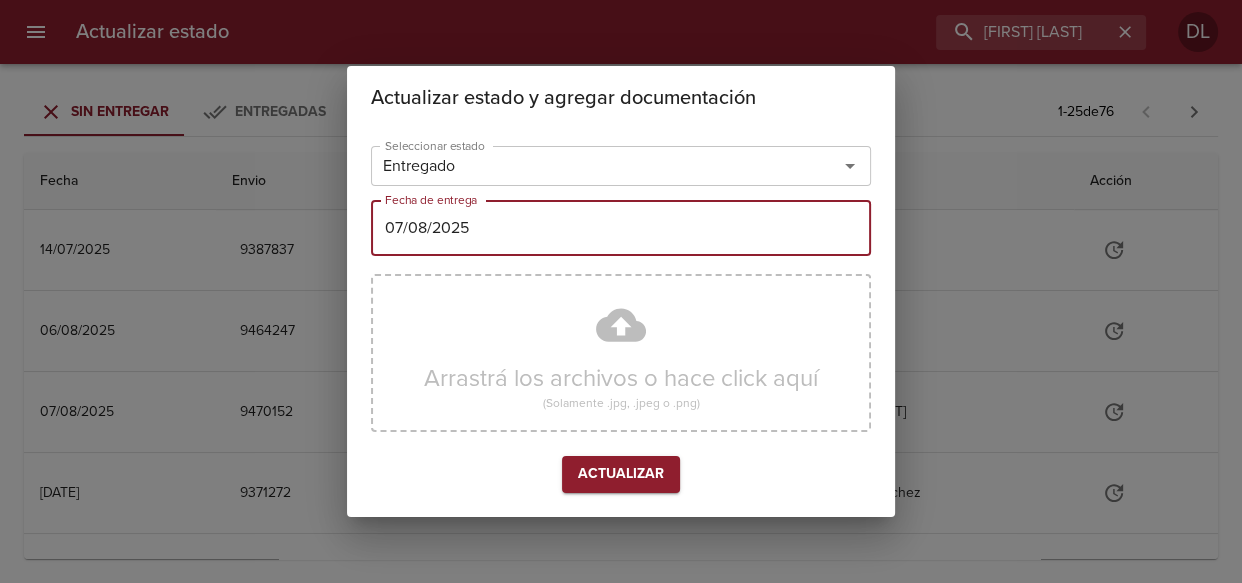 click on "07/08/2025" at bounding box center (621, 228) 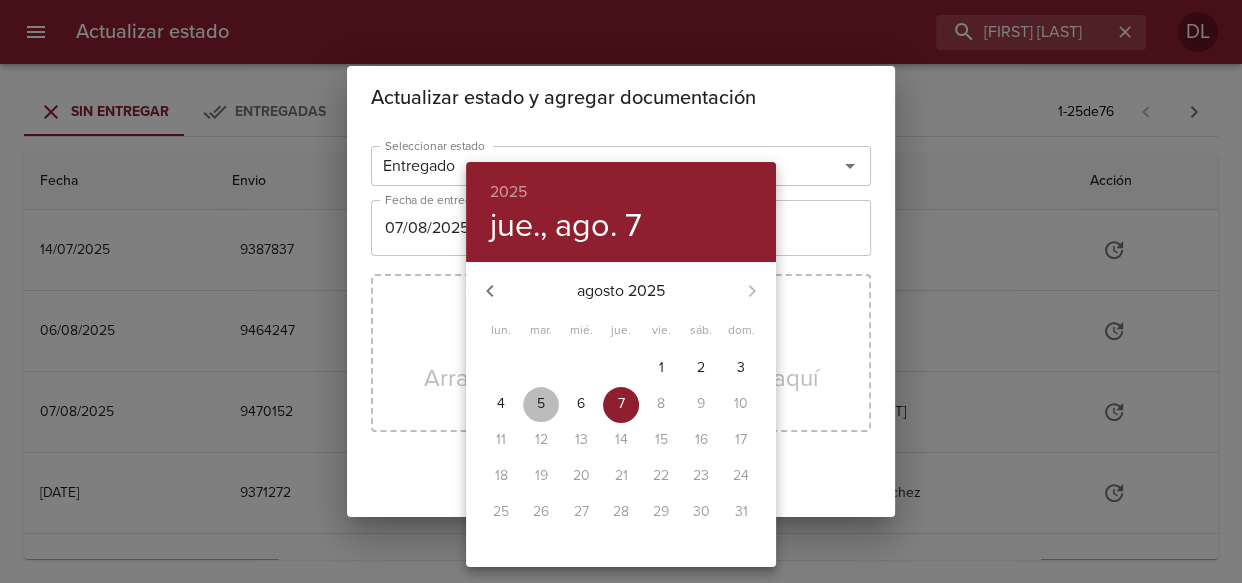 click on "5" at bounding box center (541, 404) 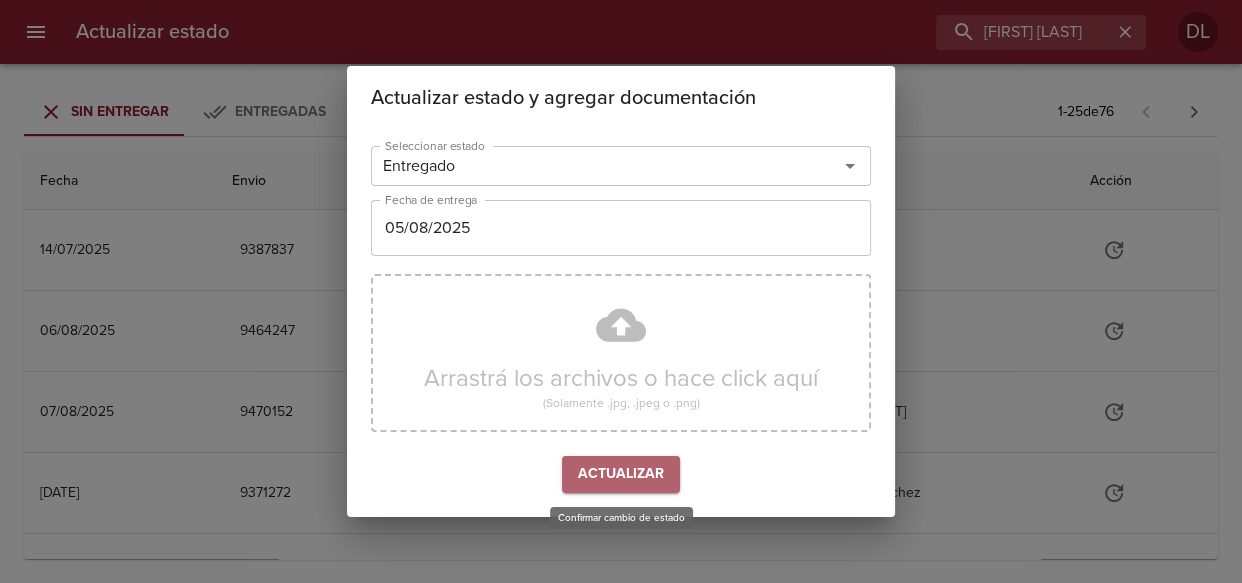 click on "Actualizar" at bounding box center (621, 474) 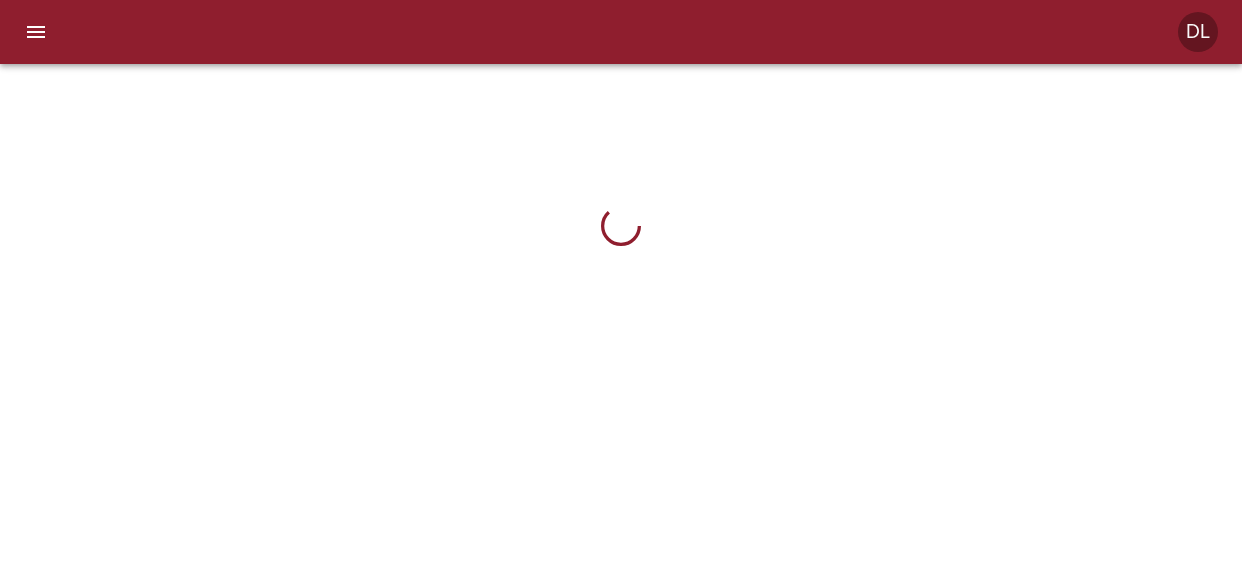 scroll, scrollTop: 0, scrollLeft: 0, axis: both 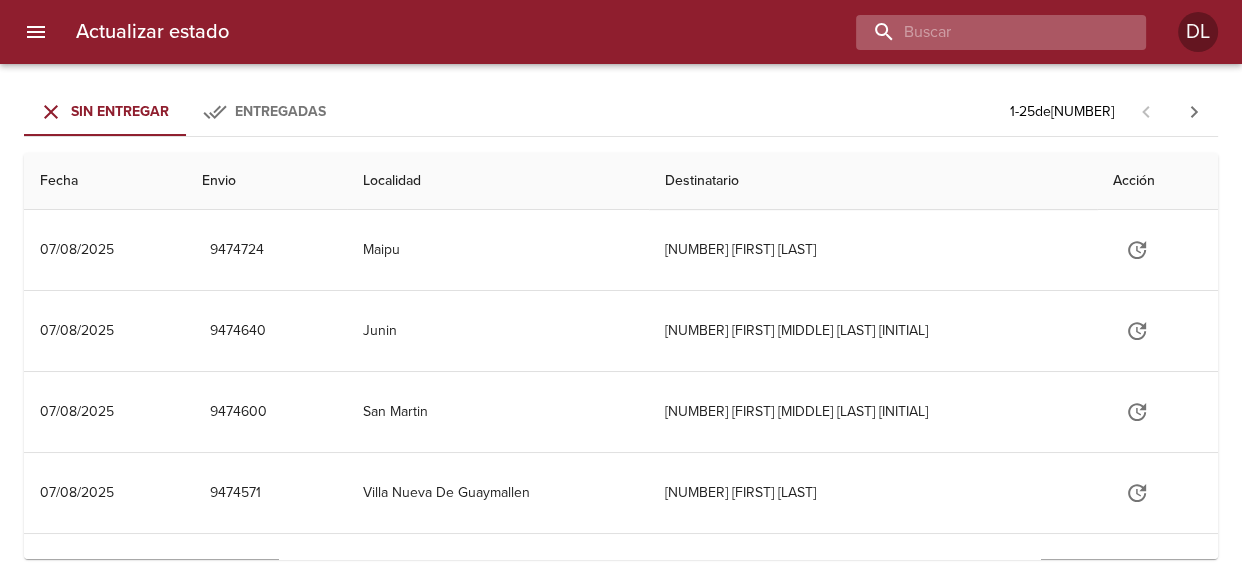 click at bounding box center (984, 32) 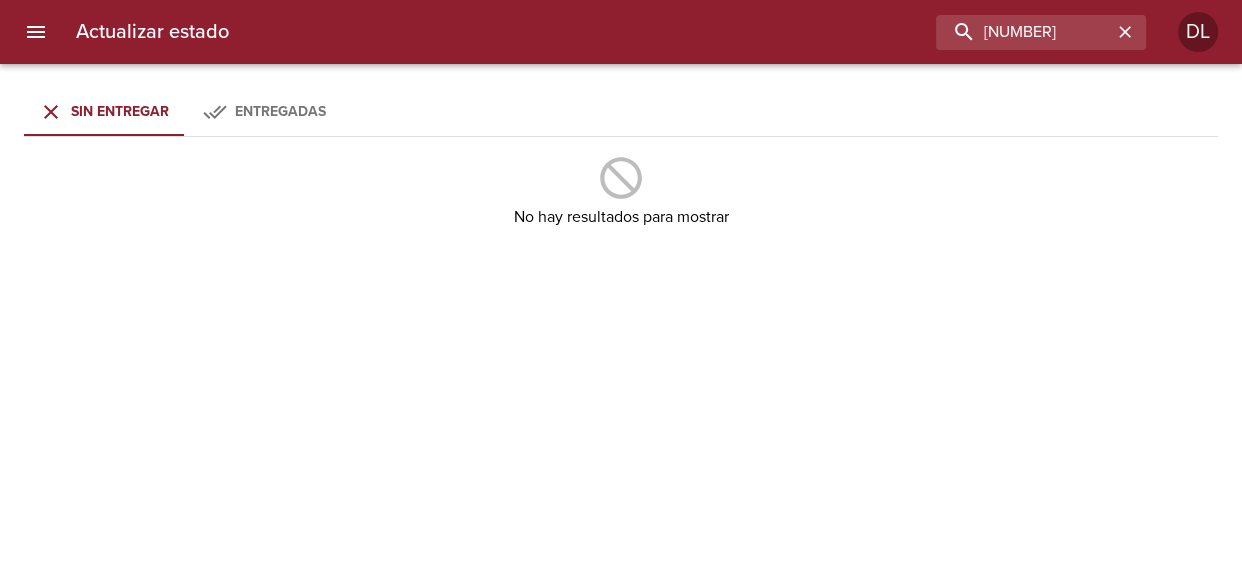 click on "Entregadas" at bounding box center (280, 111) 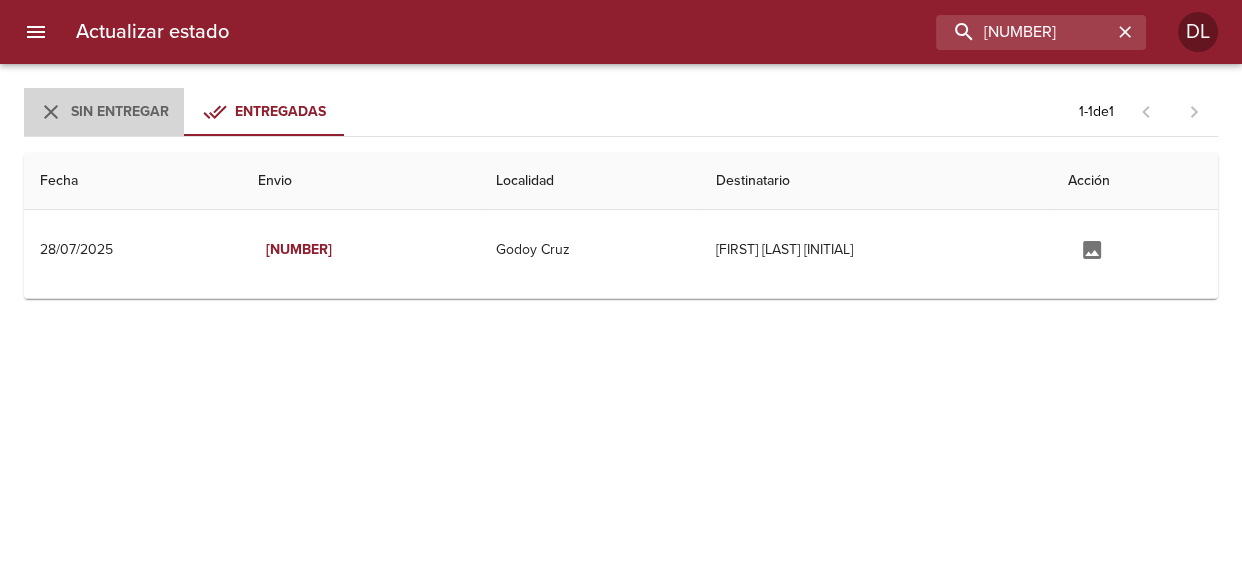 click on "Sin Entregar" at bounding box center (120, 112) 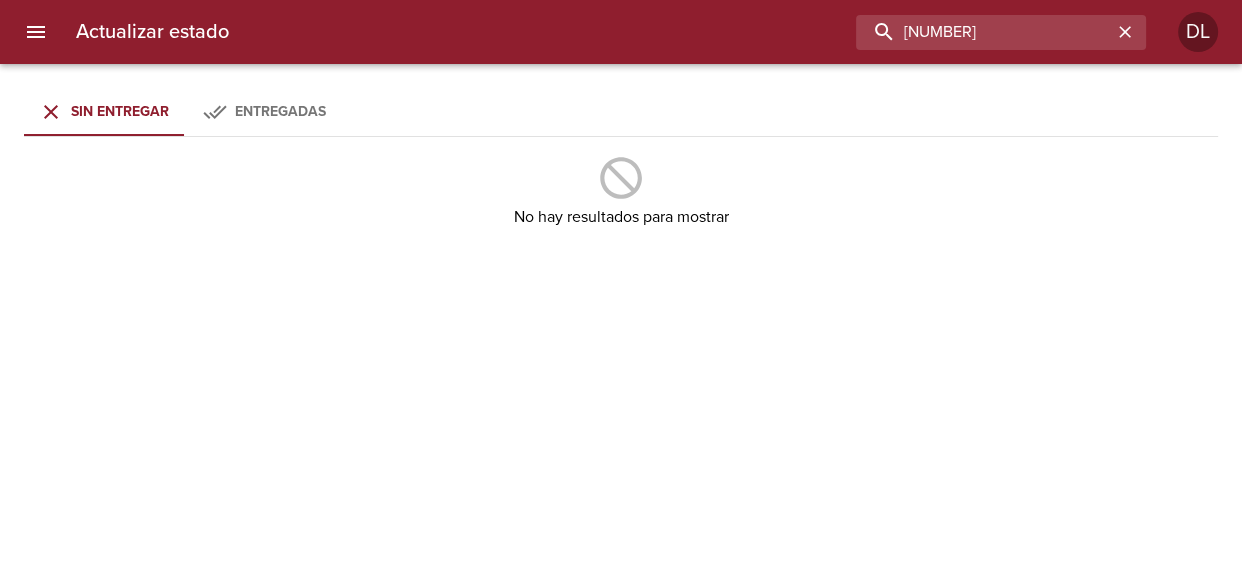 drag, startPoint x: 1047, startPoint y: 39, endPoint x: 652, endPoint y: 52, distance: 395.21387 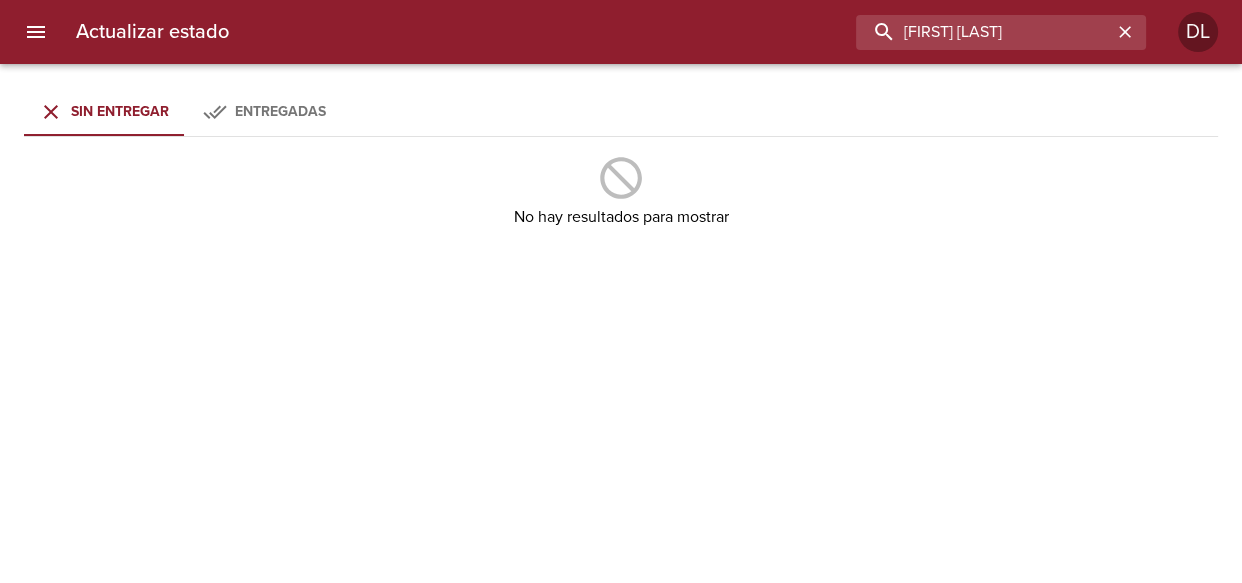 type on "GUSTAVO PERALTA" 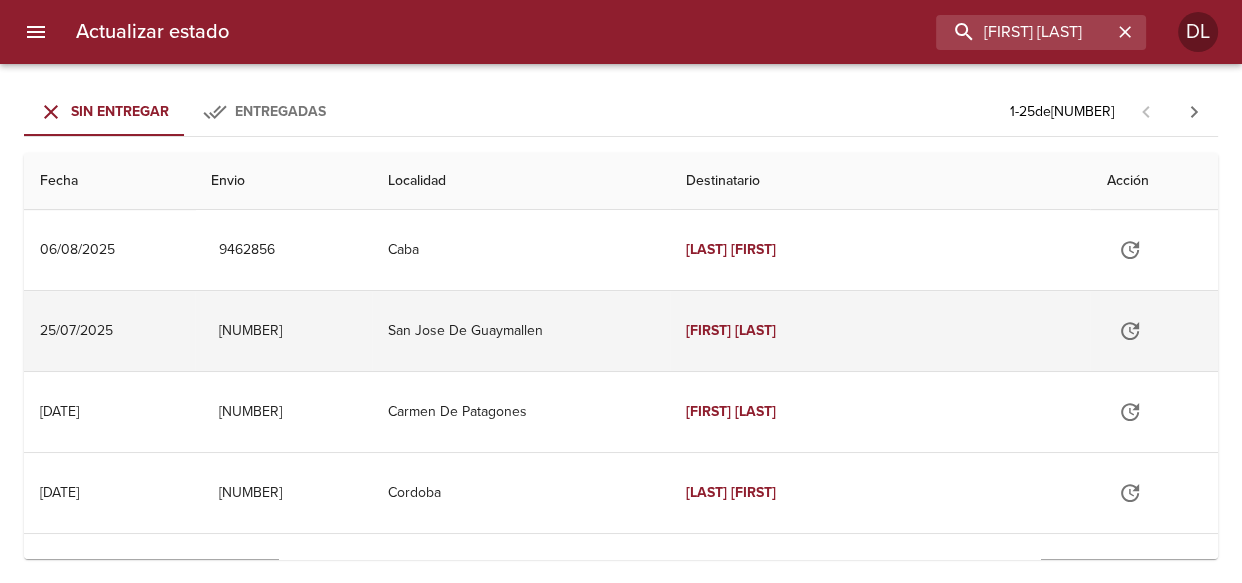 click on "San Jose De Guaymallen" at bounding box center (521, 331) 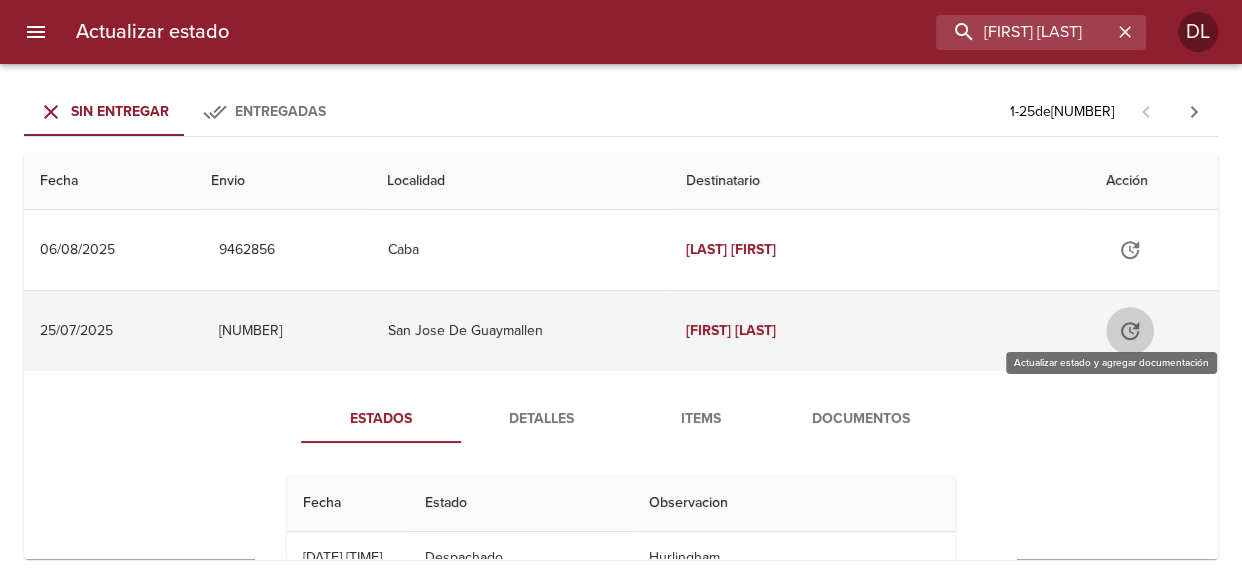 click 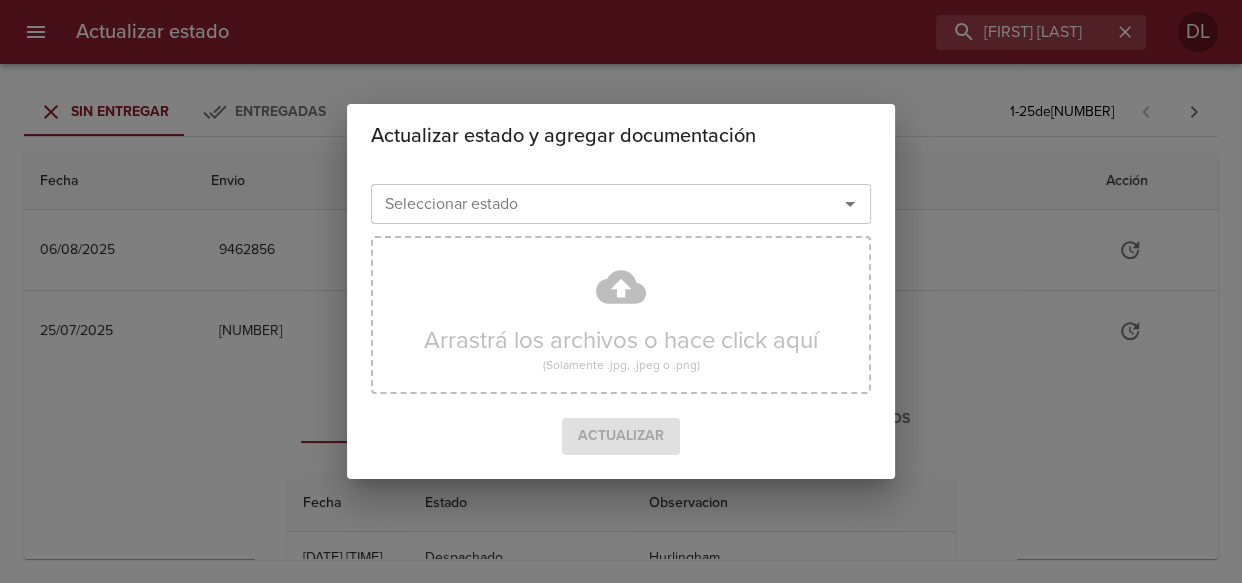 click 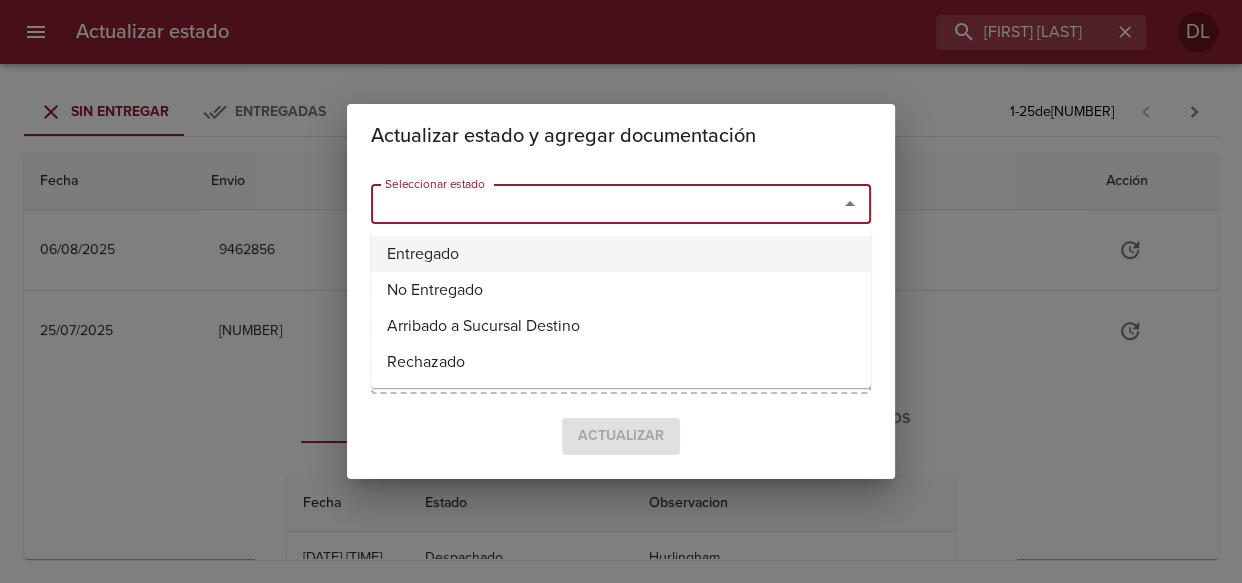 click on "Entregado" at bounding box center [621, 254] 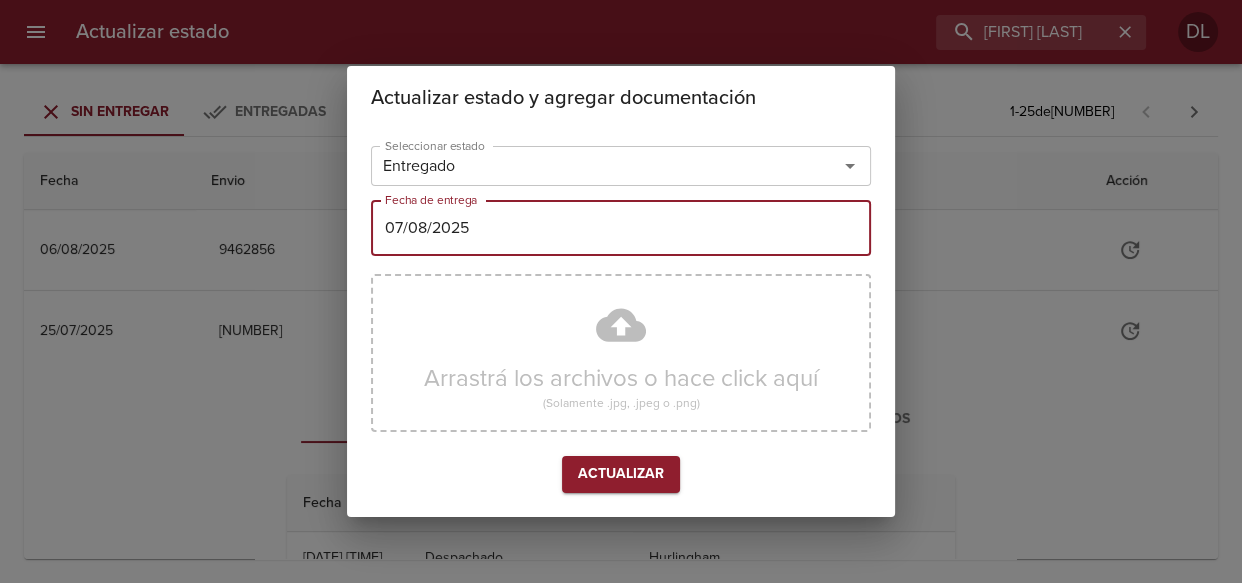 click on "07/08/2025" at bounding box center [621, 228] 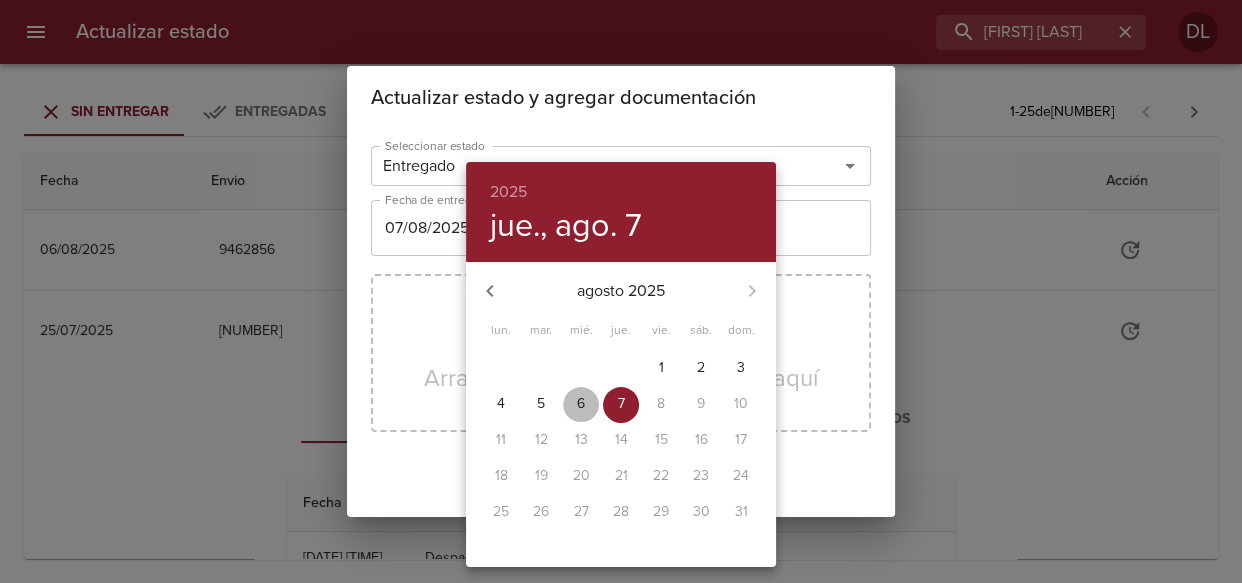 click on "6" at bounding box center [581, 404] 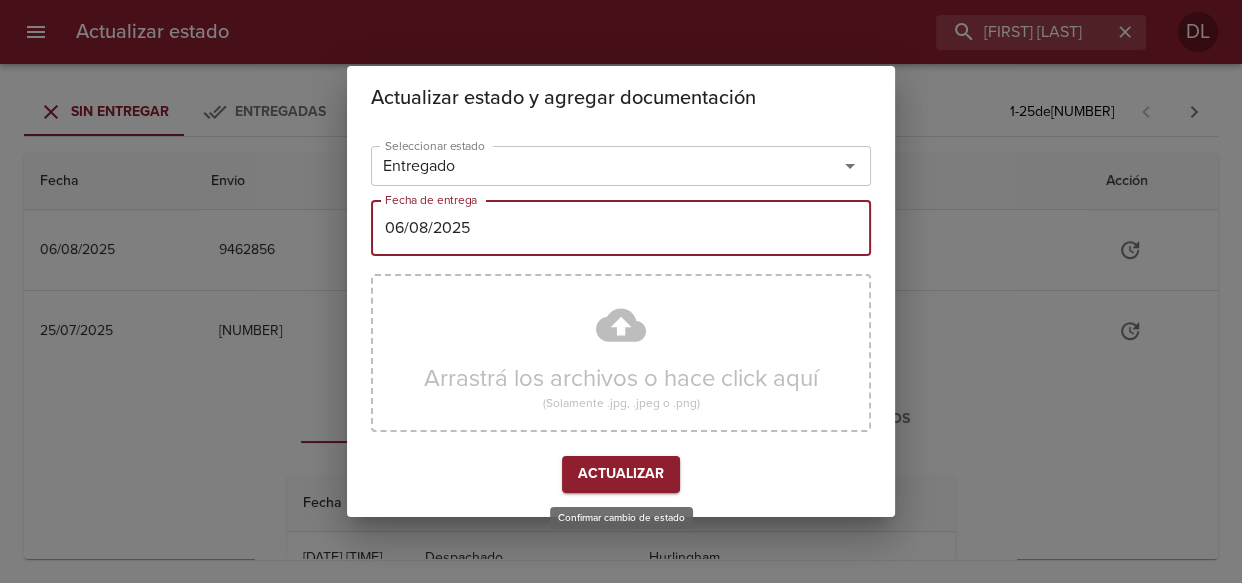 click on "Actualizar" at bounding box center [621, 474] 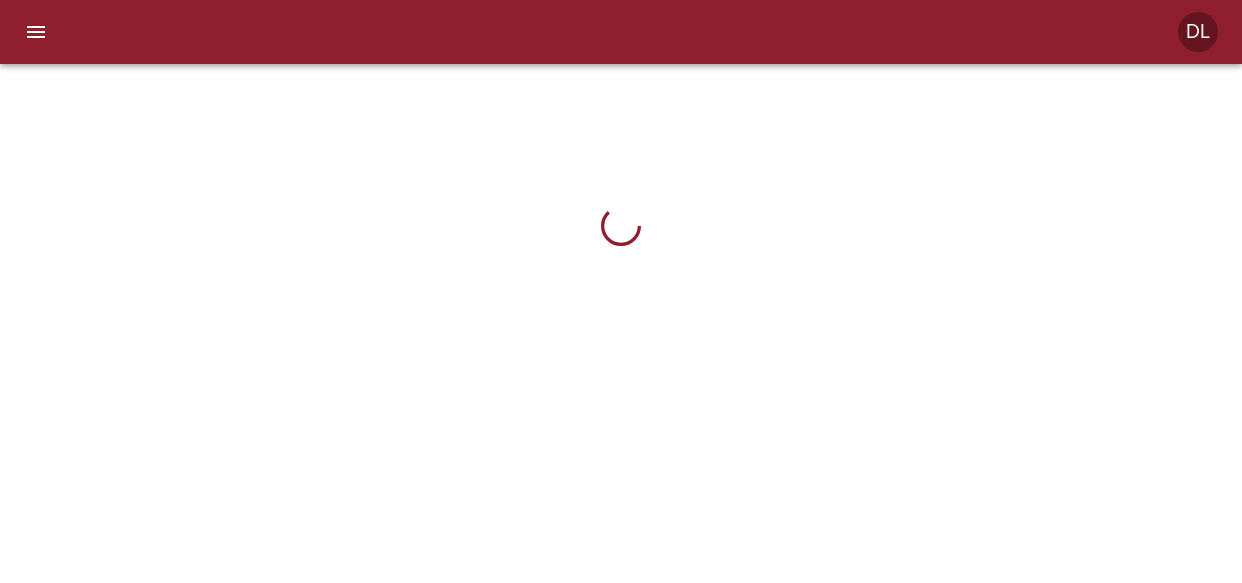 scroll, scrollTop: 0, scrollLeft: 0, axis: both 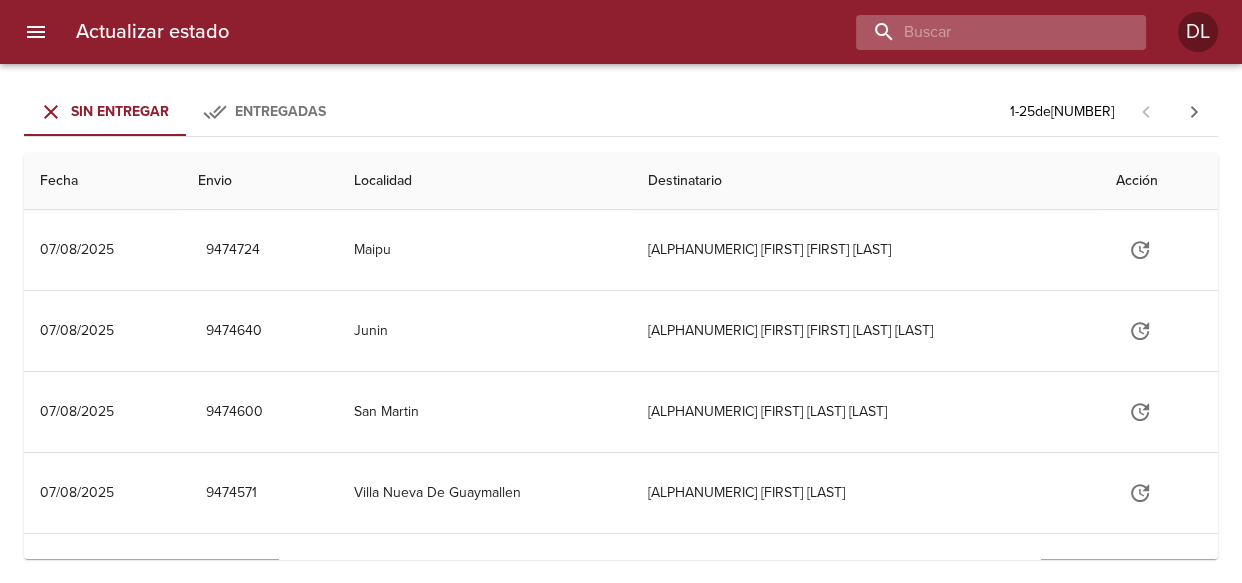 click at bounding box center [984, 32] 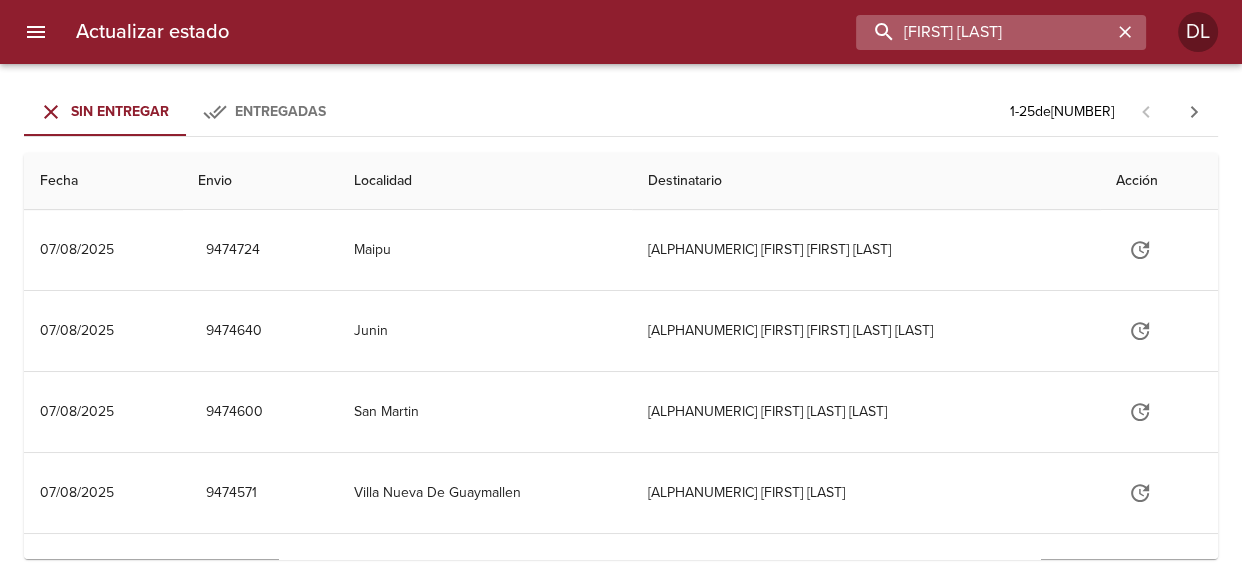 type on "MARIANO BAGNARIOL" 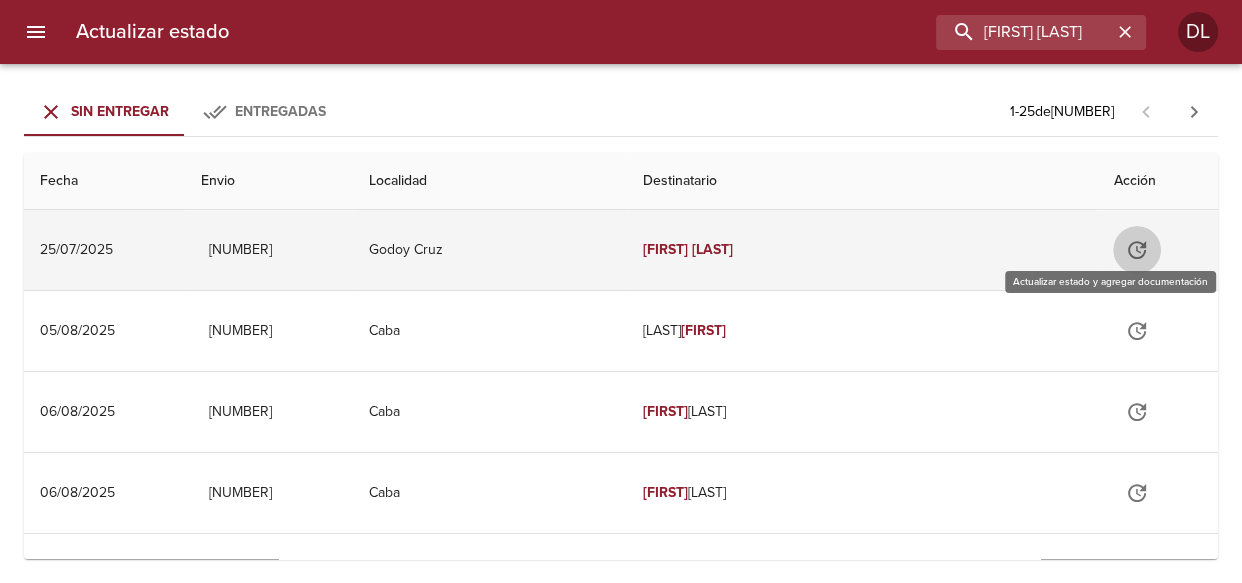 click at bounding box center [1137, 250] 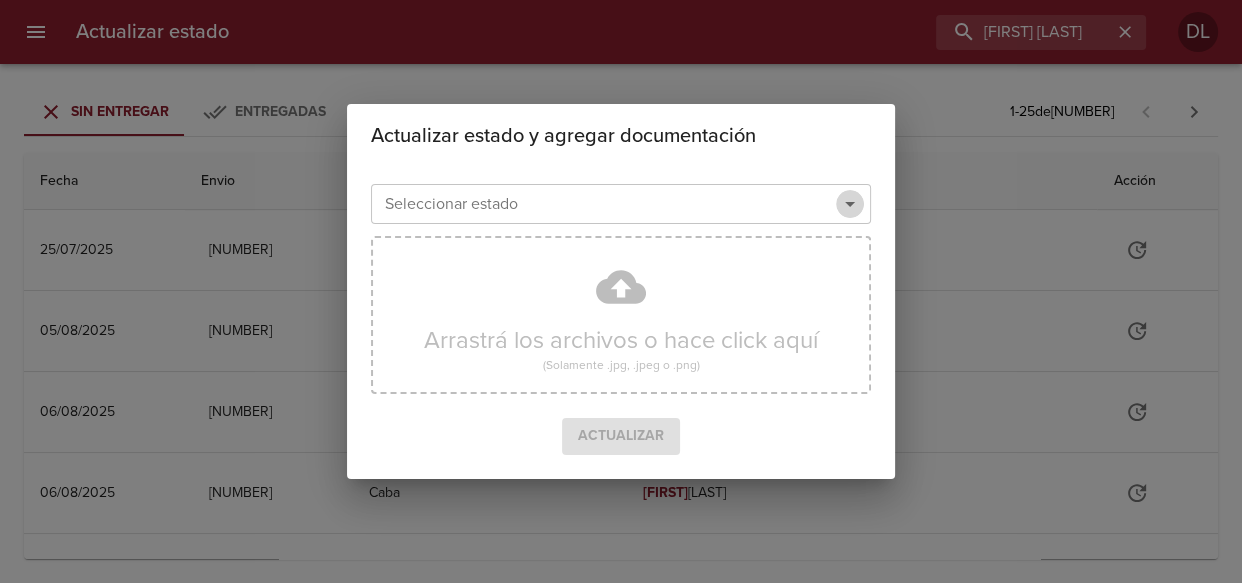 click 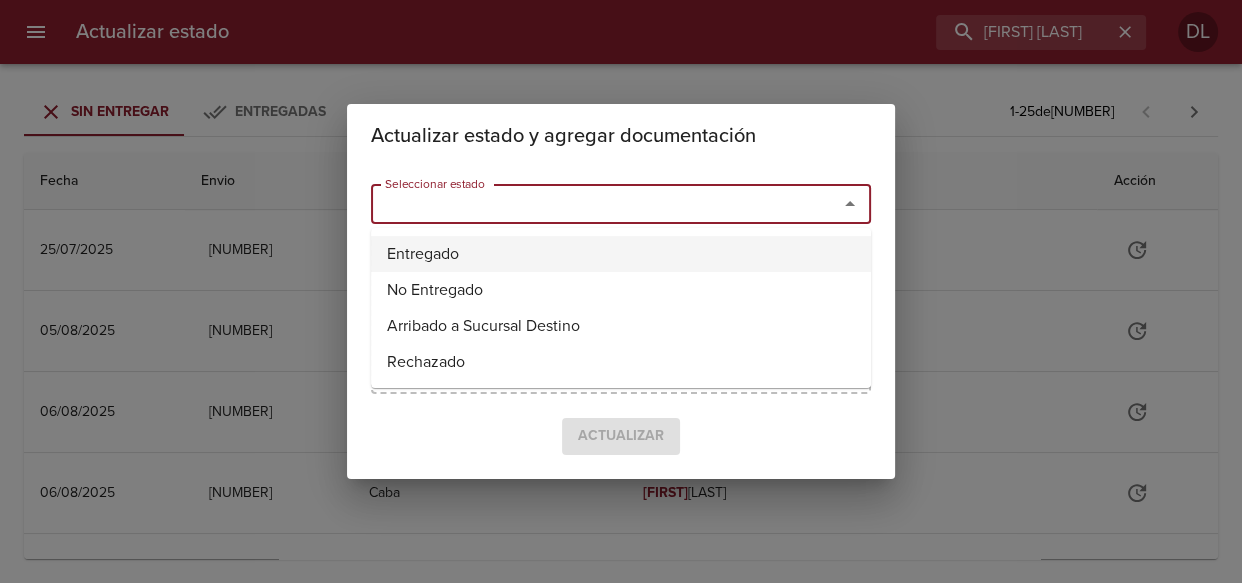 click on "Entregado" at bounding box center [621, 254] 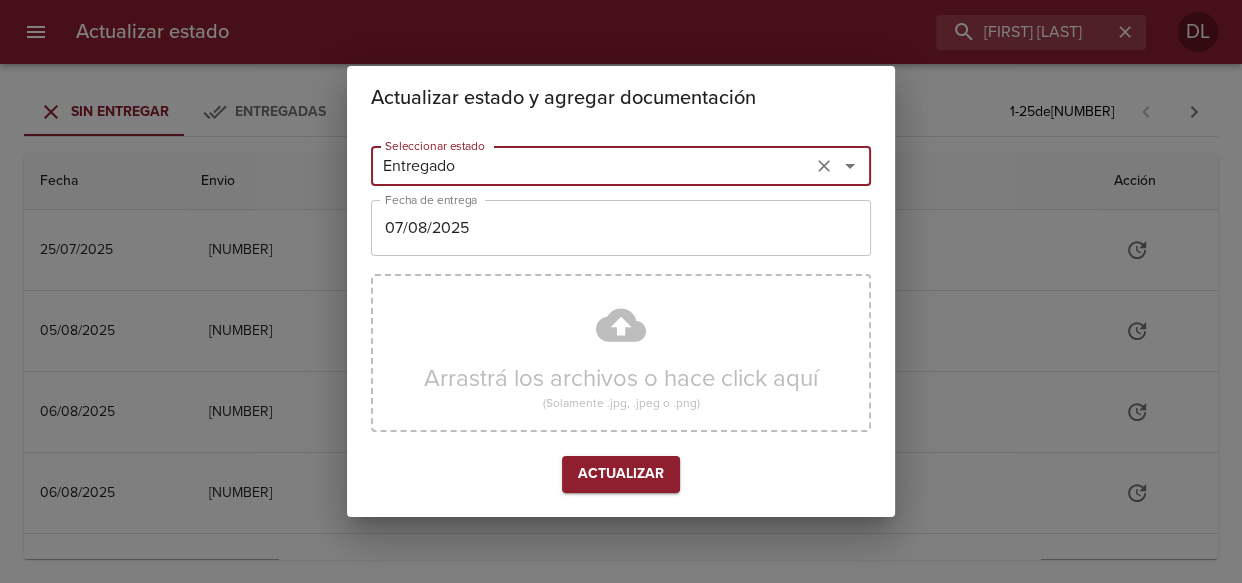 click on "07/08/2025" at bounding box center (621, 228) 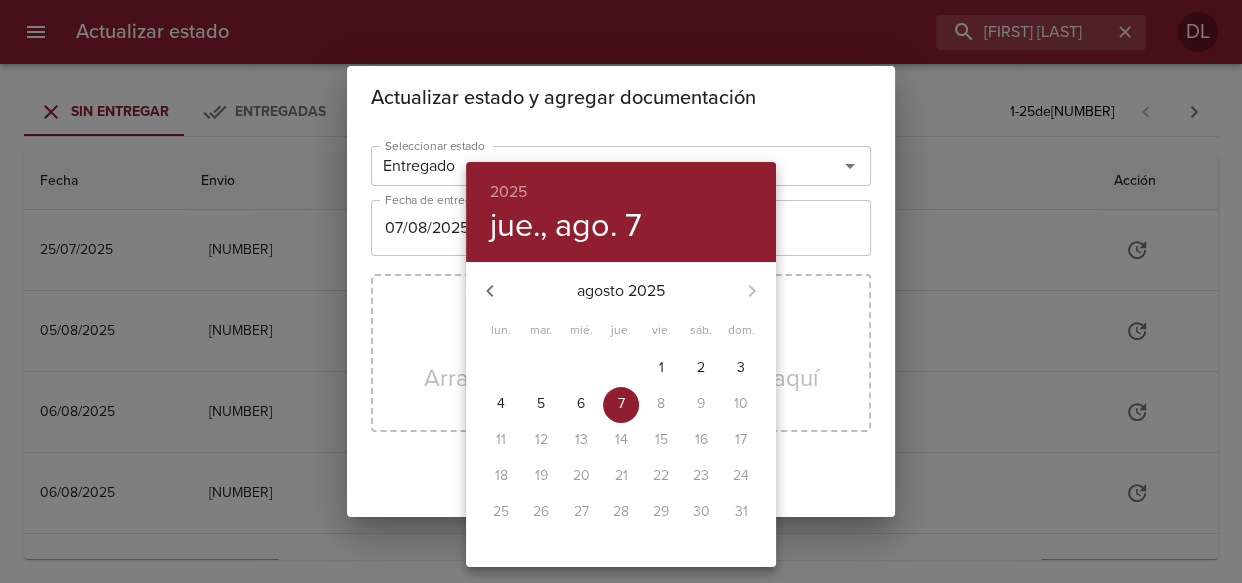 click on "6" at bounding box center [581, 404] 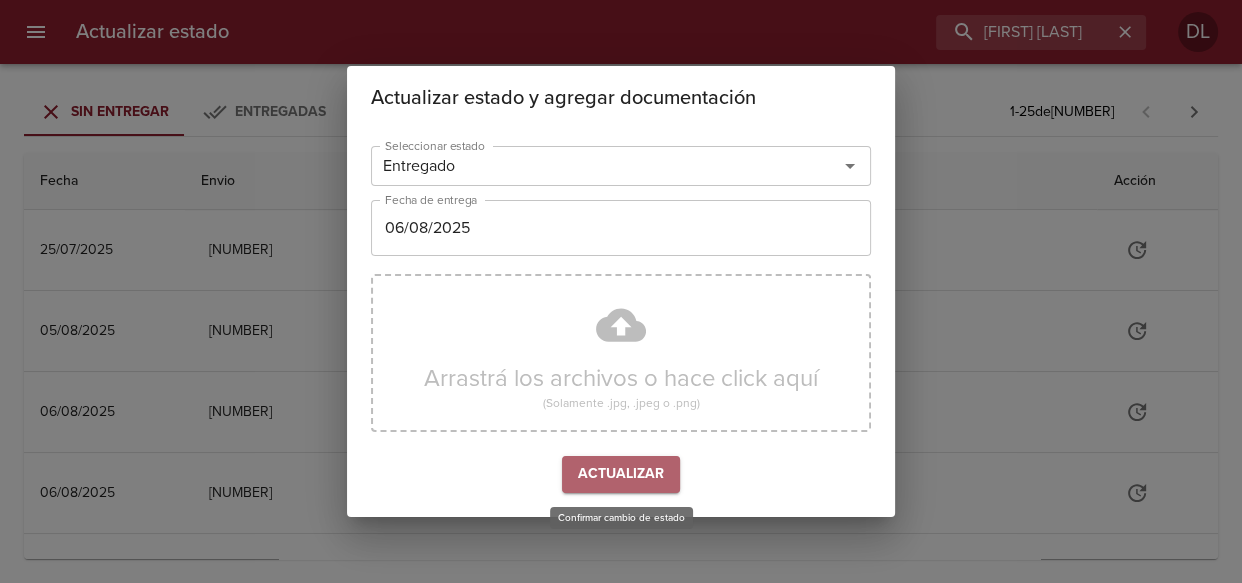 click on "Actualizar" at bounding box center (621, 474) 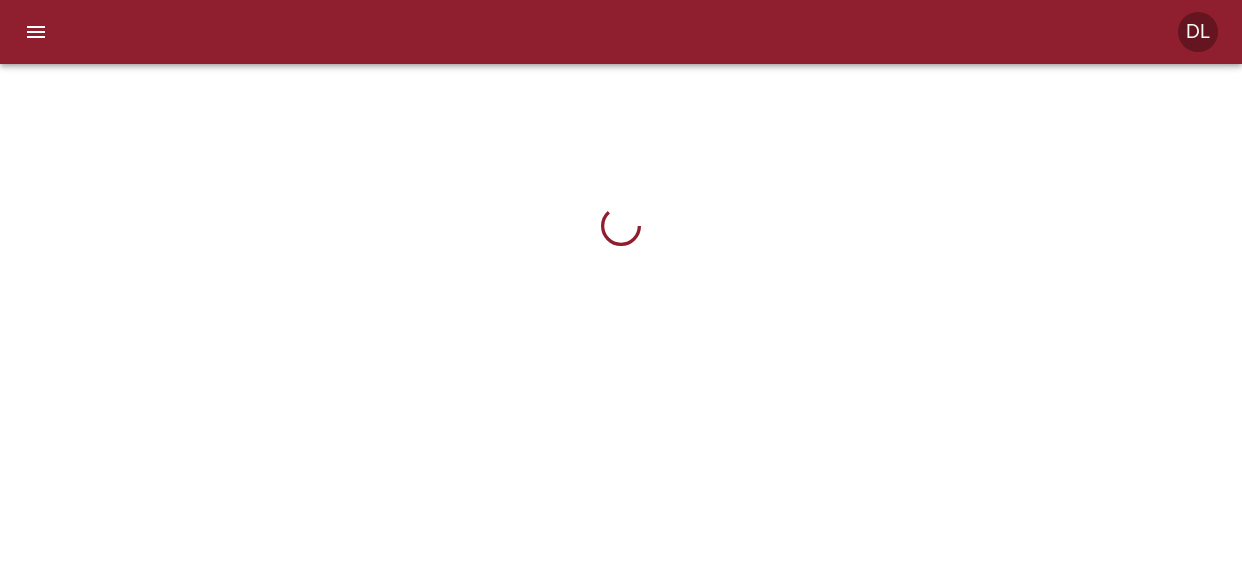 scroll, scrollTop: 0, scrollLeft: 0, axis: both 